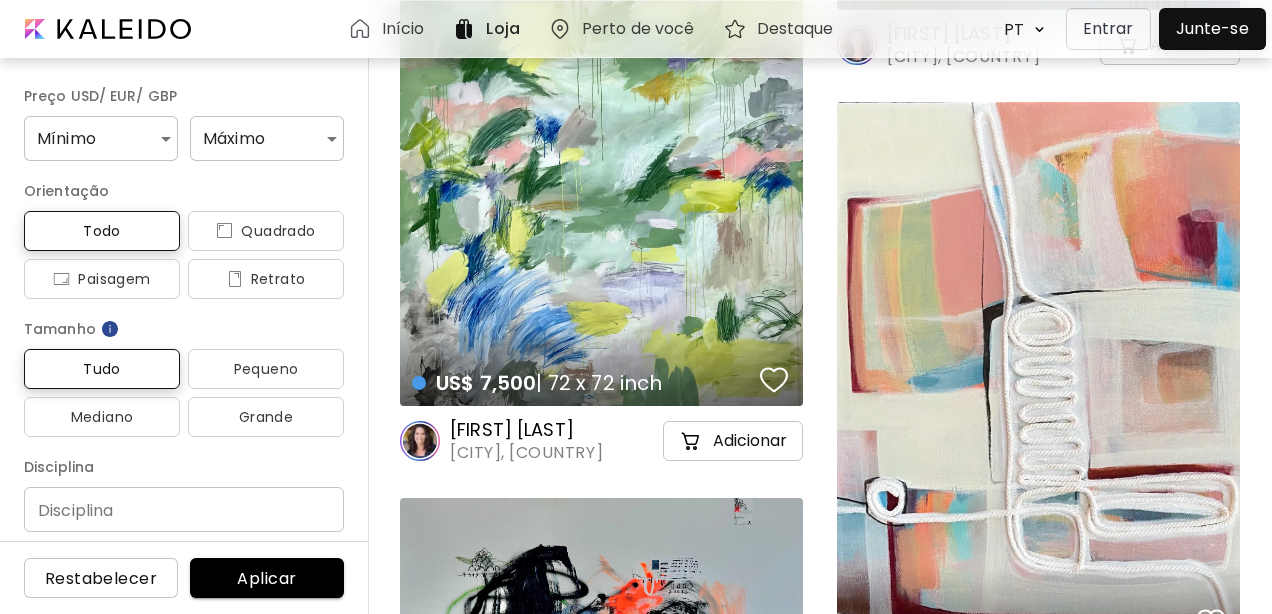scroll, scrollTop: 33084, scrollLeft: 0, axis: vertical 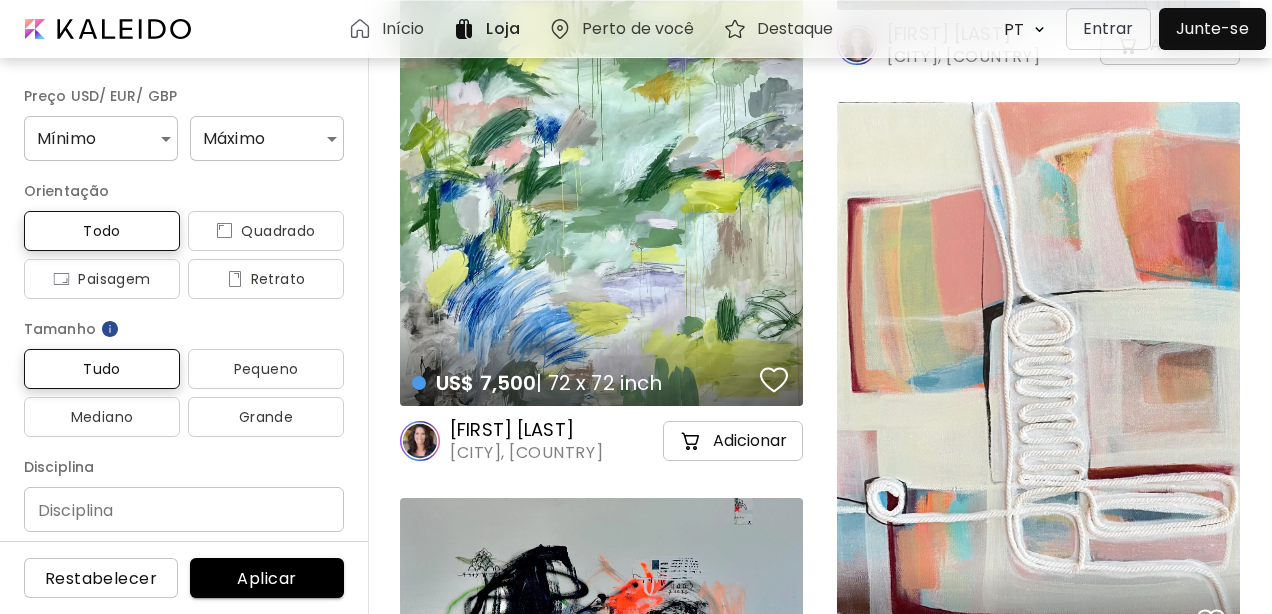 click at bounding box center [1212, 29] 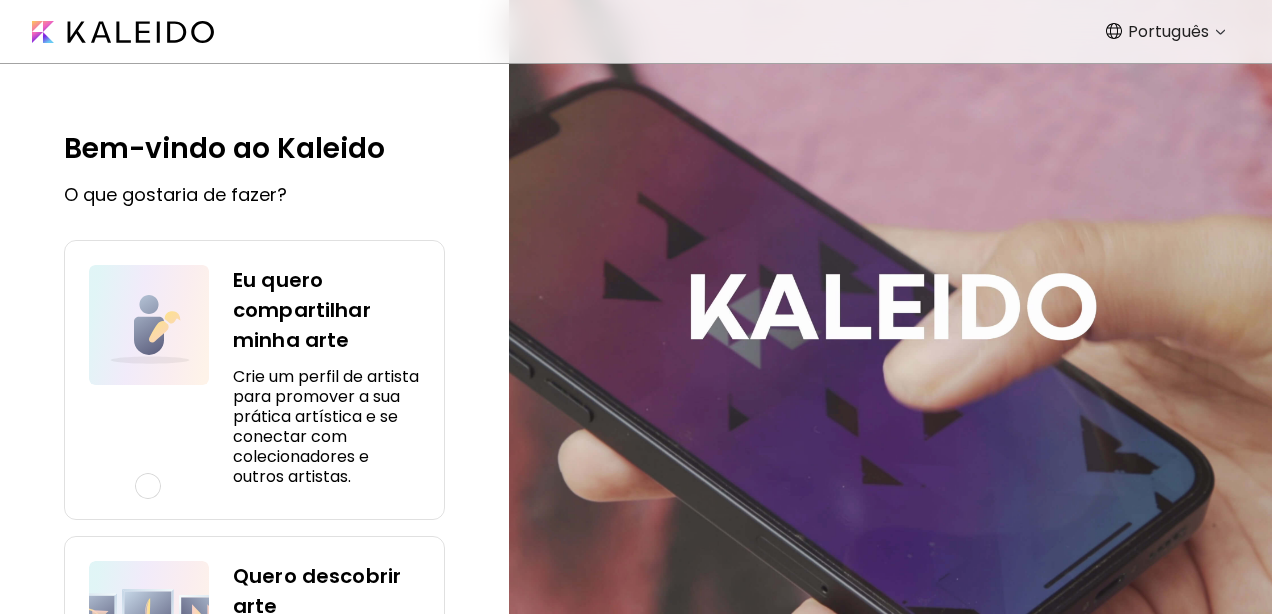 scroll, scrollTop: 0, scrollLeft: 0, axis: both 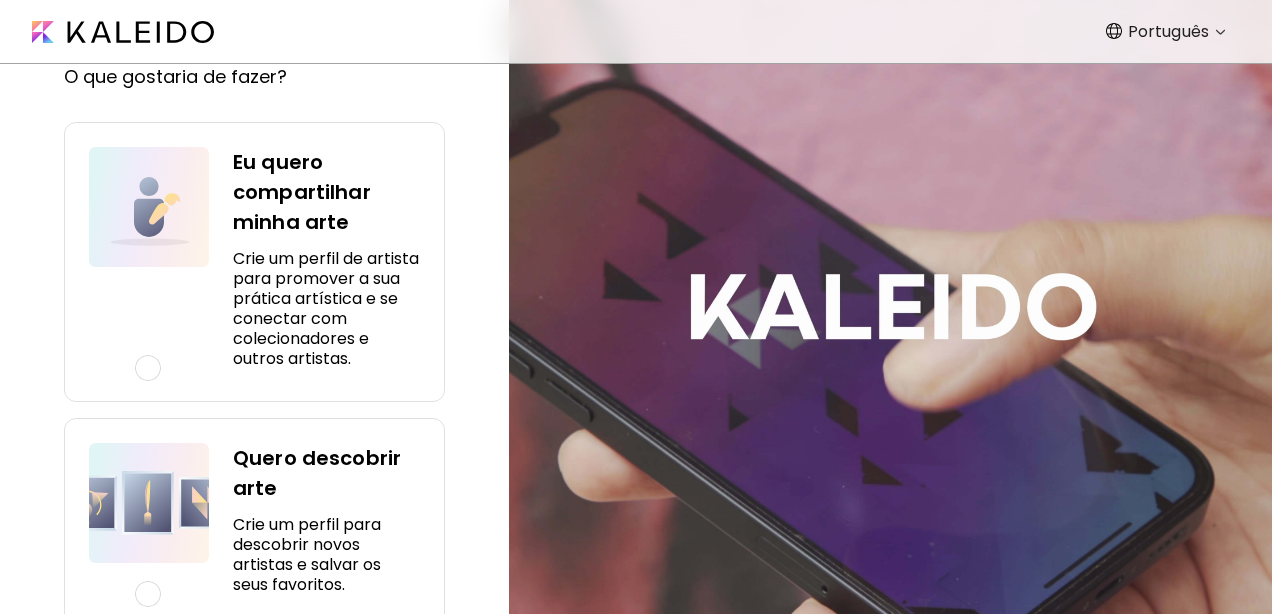 click at bounding box center [148, 368] 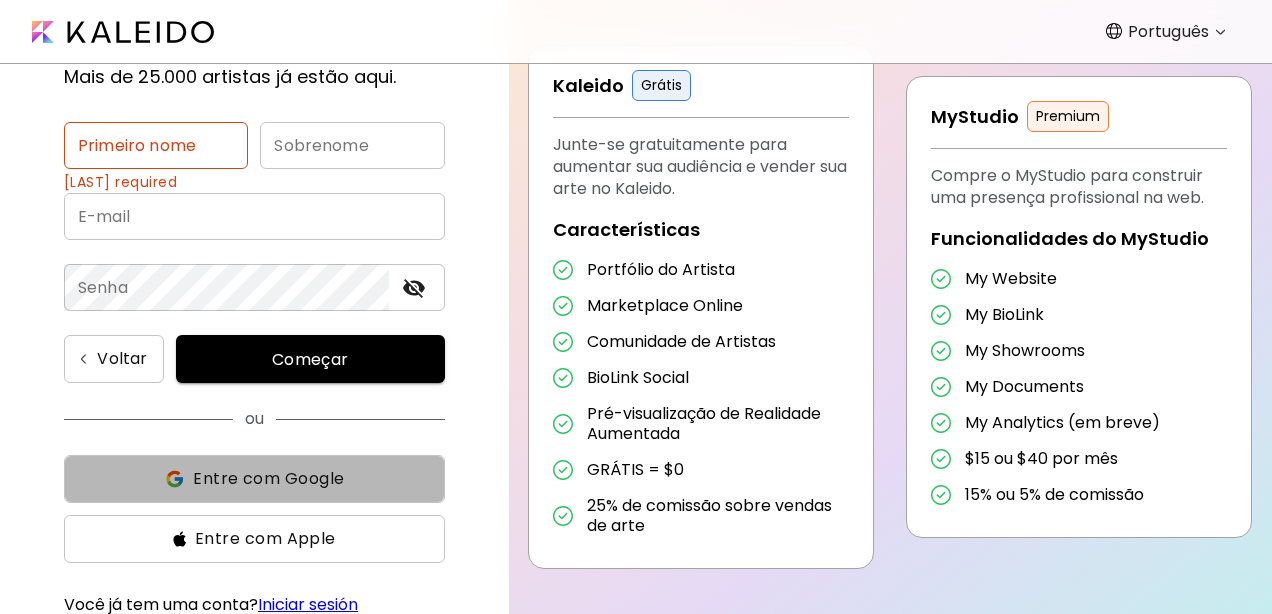 click on "Entre com Google" at bounding box center (254, 479) 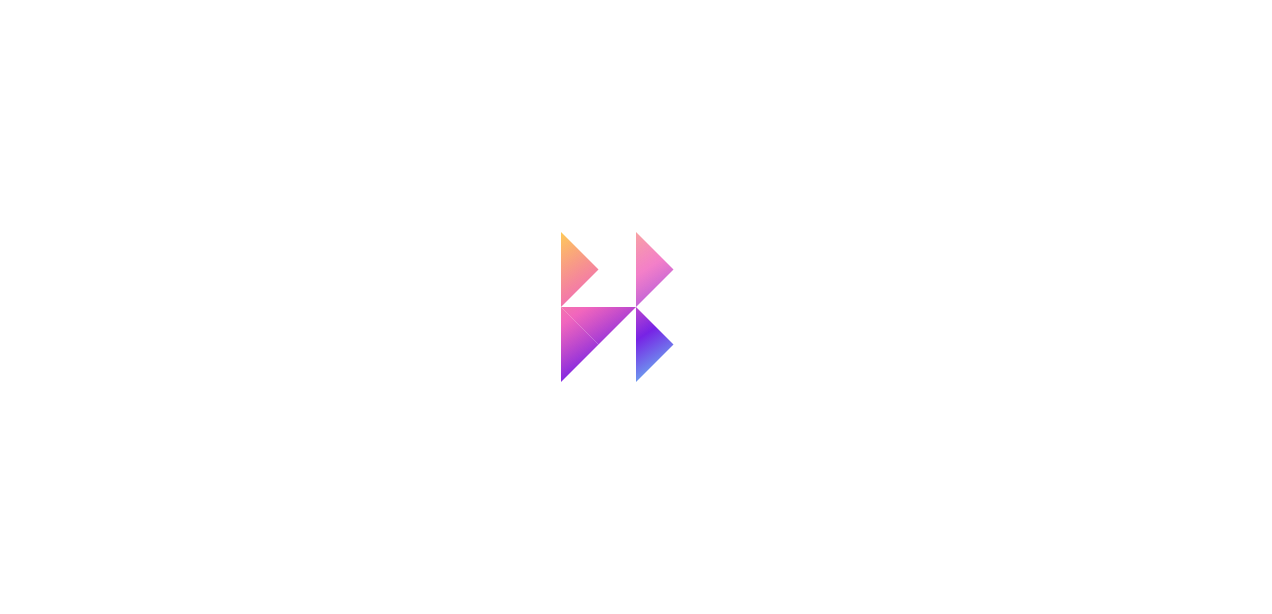 scroll, scrollTop: 0, scrollLeft: 0, axis: both 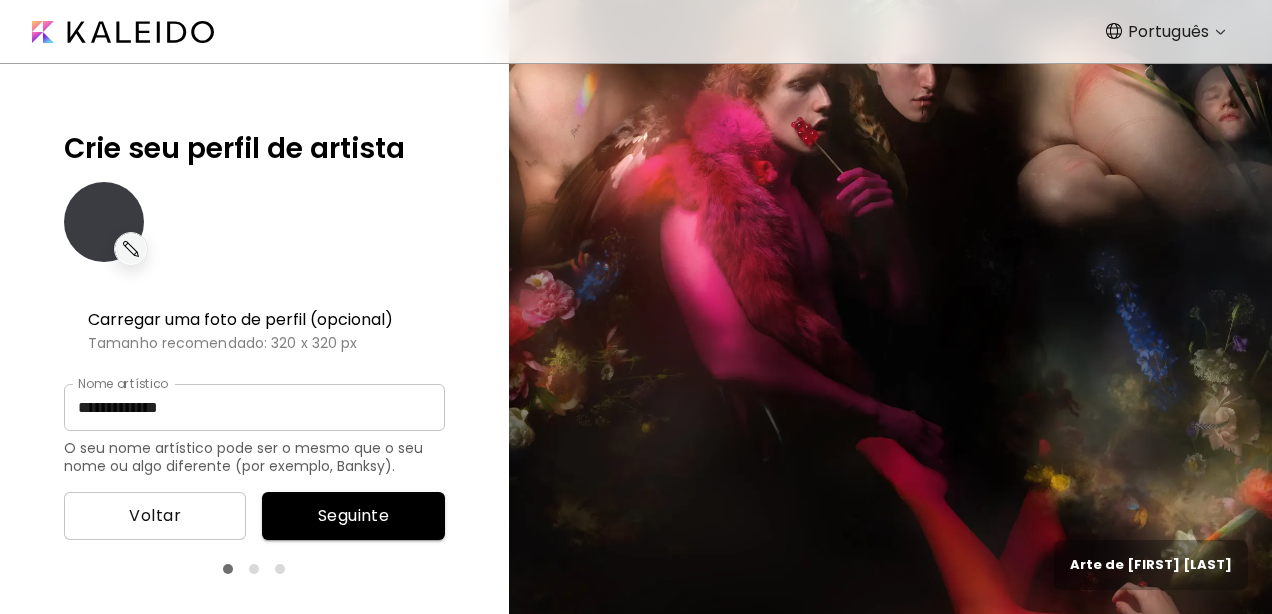type on "**********" 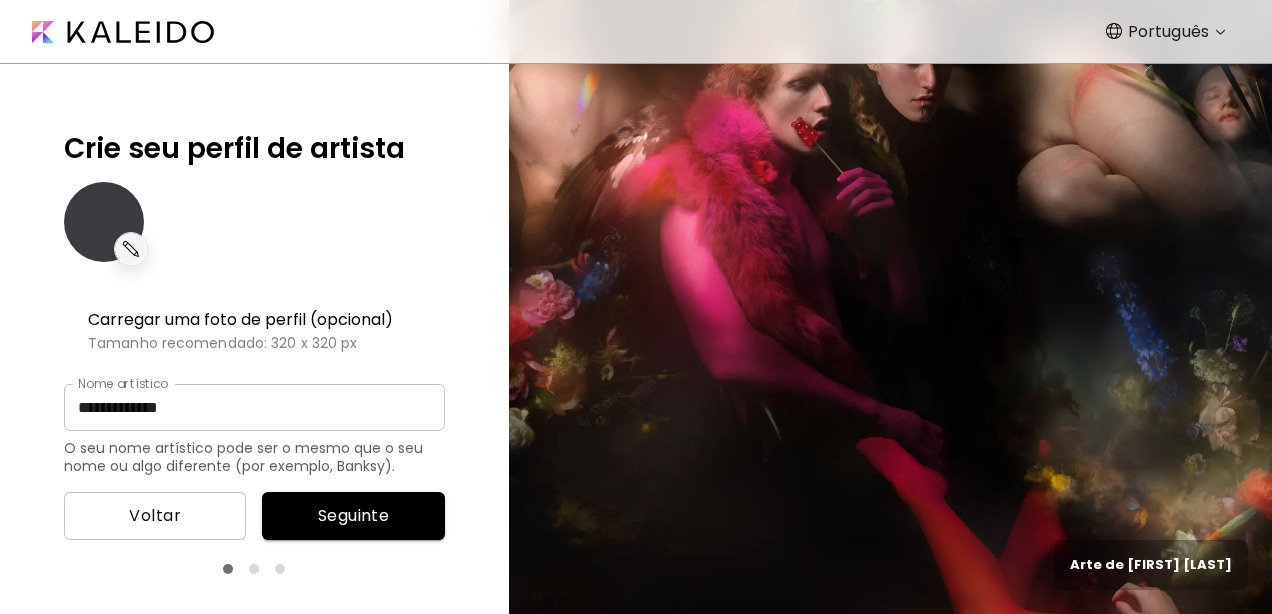 type on "**********" 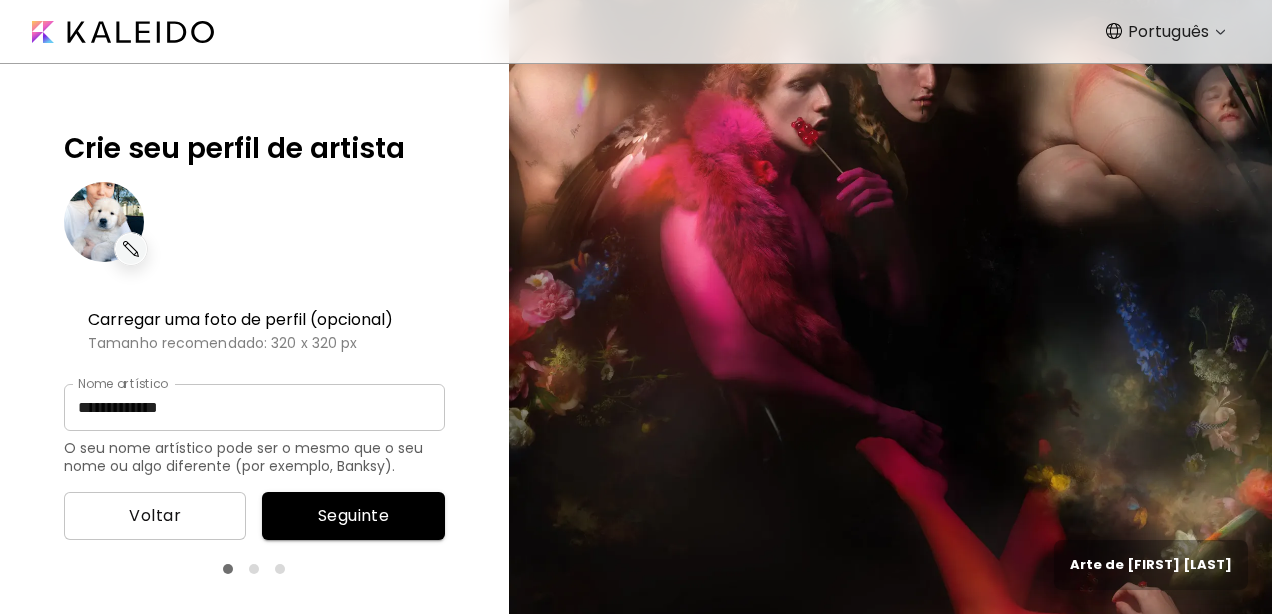 click on "Seguinte" at bounding box center (353, 516) 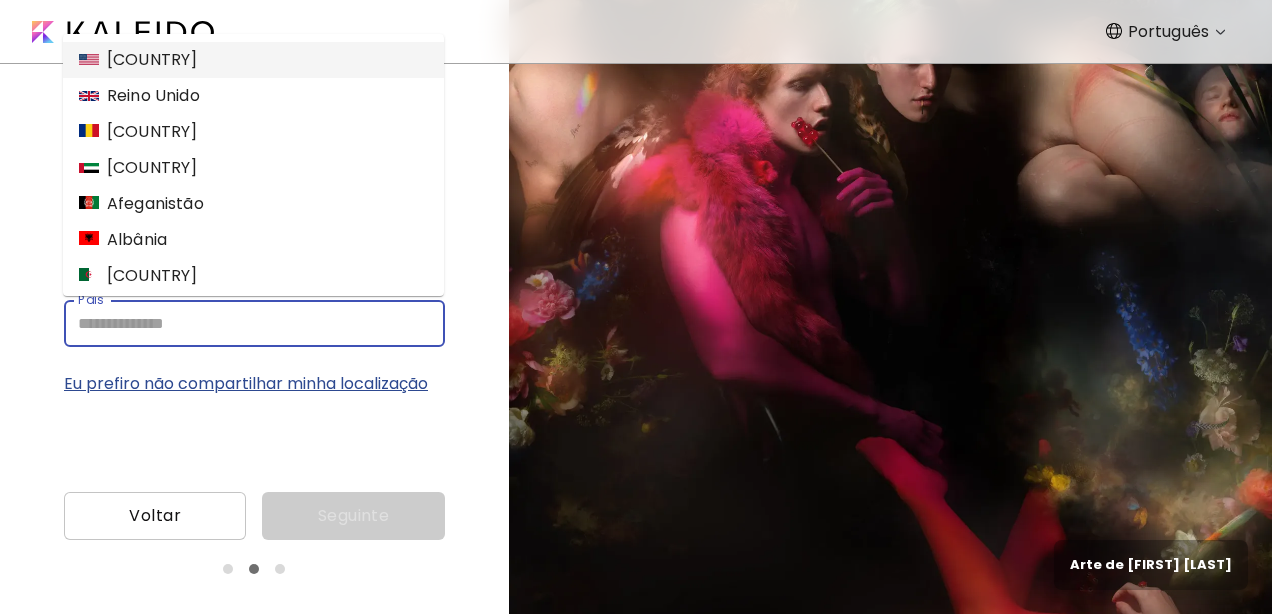 click on "País" at bounding box center [254, 323] 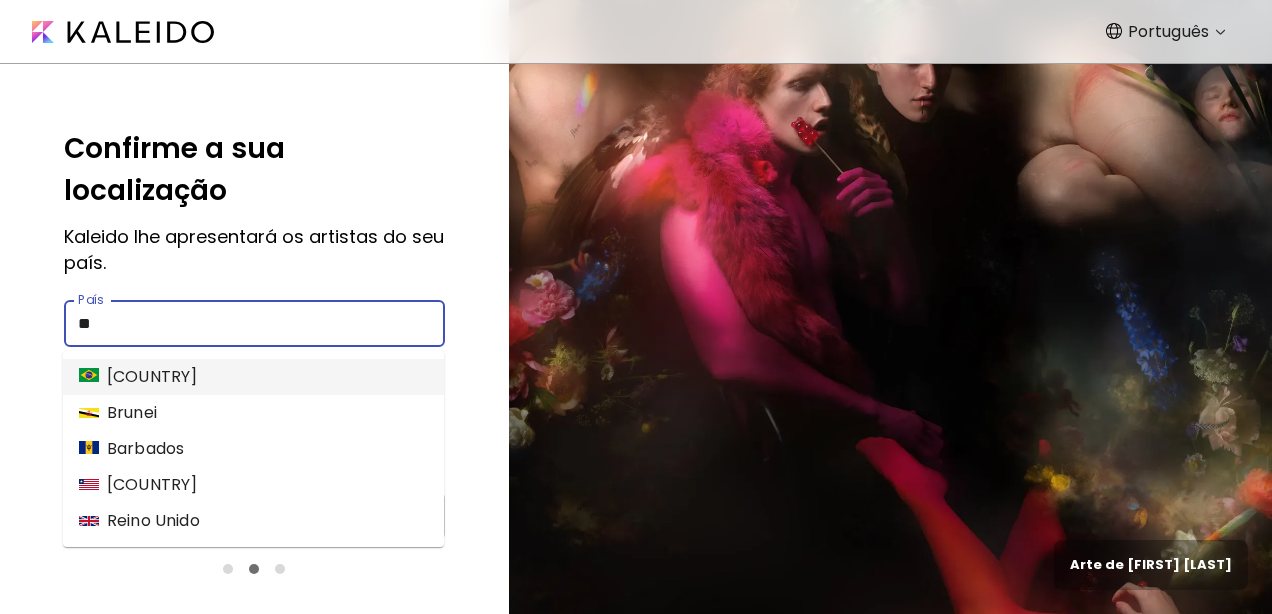 click on "[COUNTRY]" at bounding box center (253, 377) 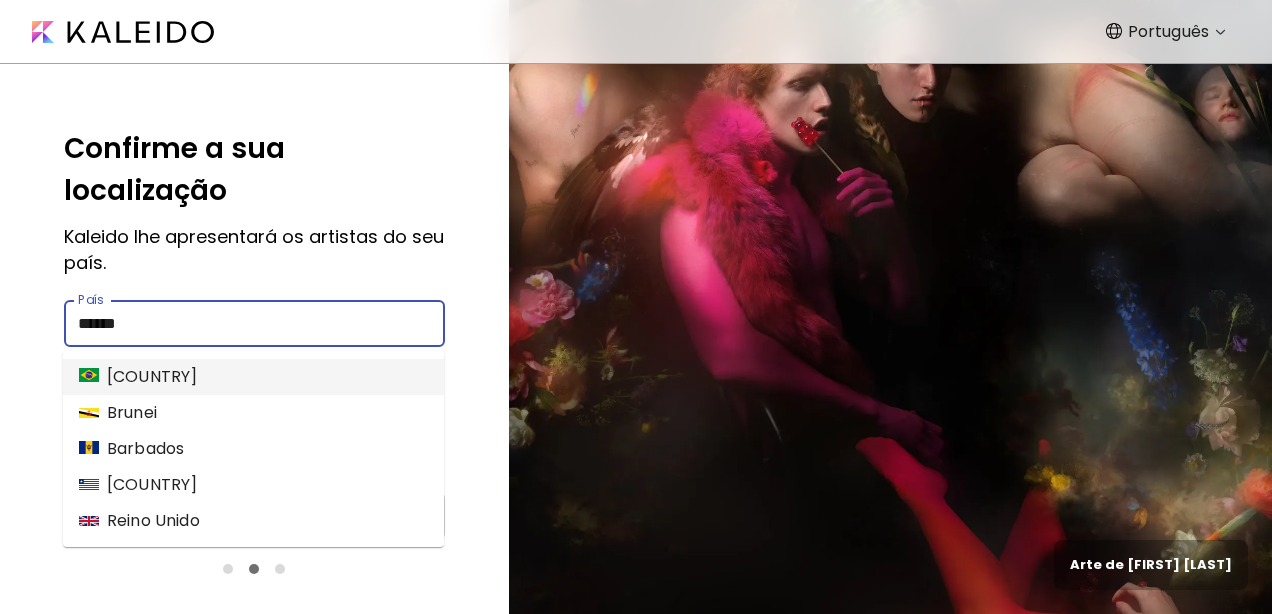 type on "******" 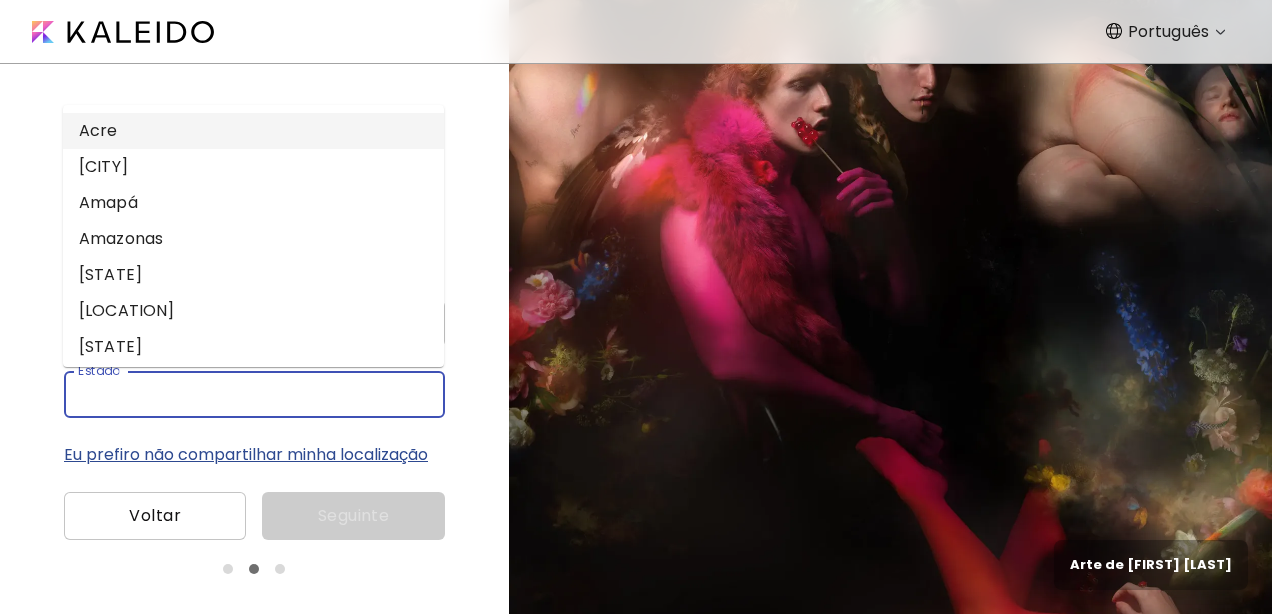 click on "Estado" at bounding box center [235, 394] 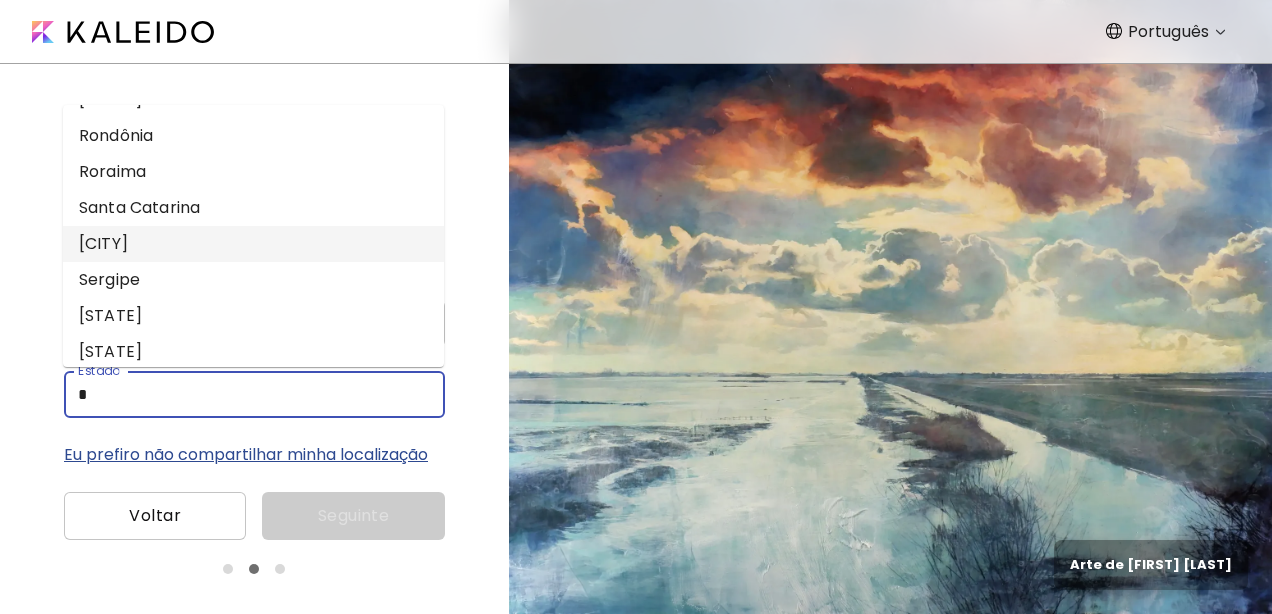 scroll, scrollTop: 414, scrollLeft: 0, axis: vertical 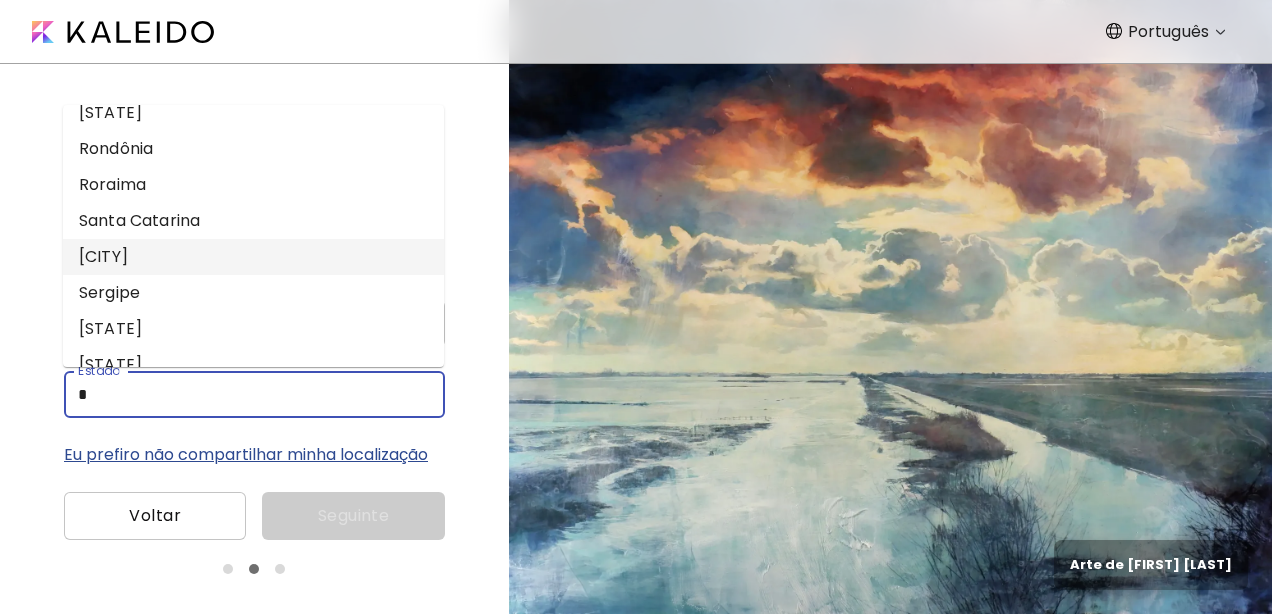 click on "[CITY]" at bounding box center [253, 257] 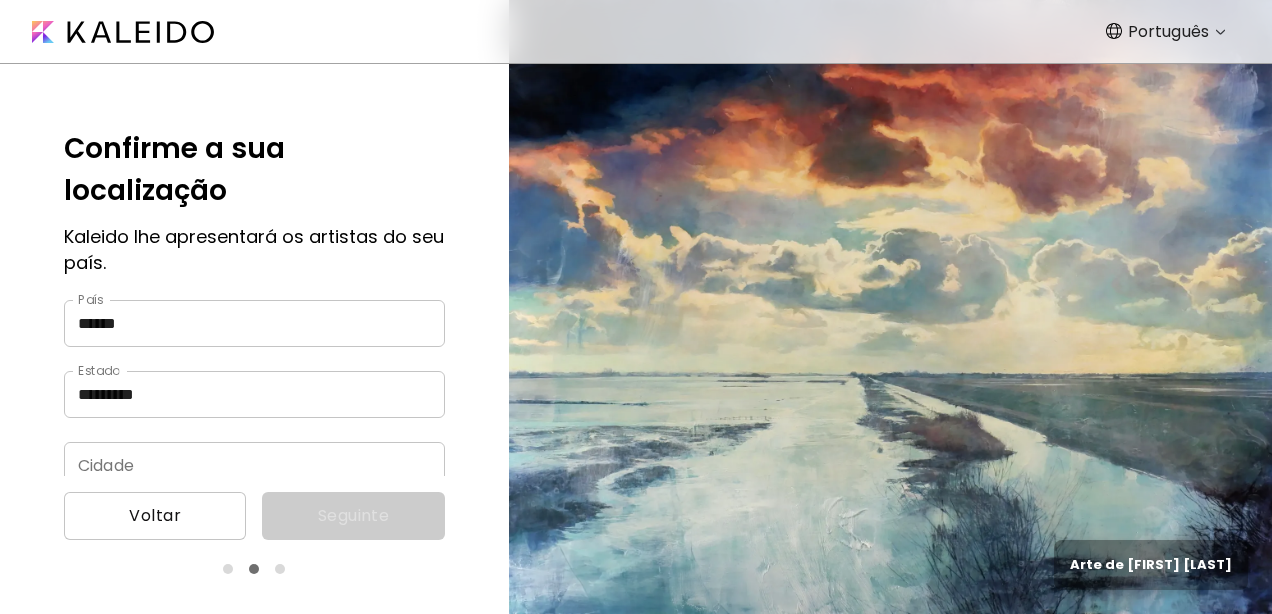 scroll, scrollTop: 69, scrollLeft: 0, axis: vertical 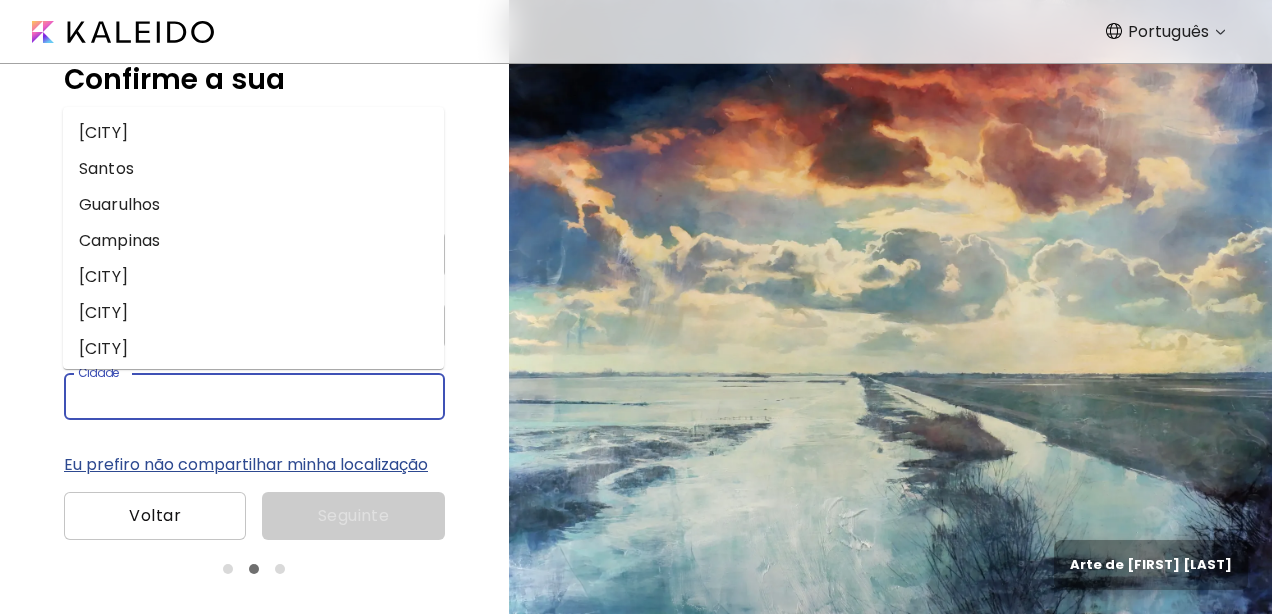 click on "Cidade" at bounding box center (235, 396) 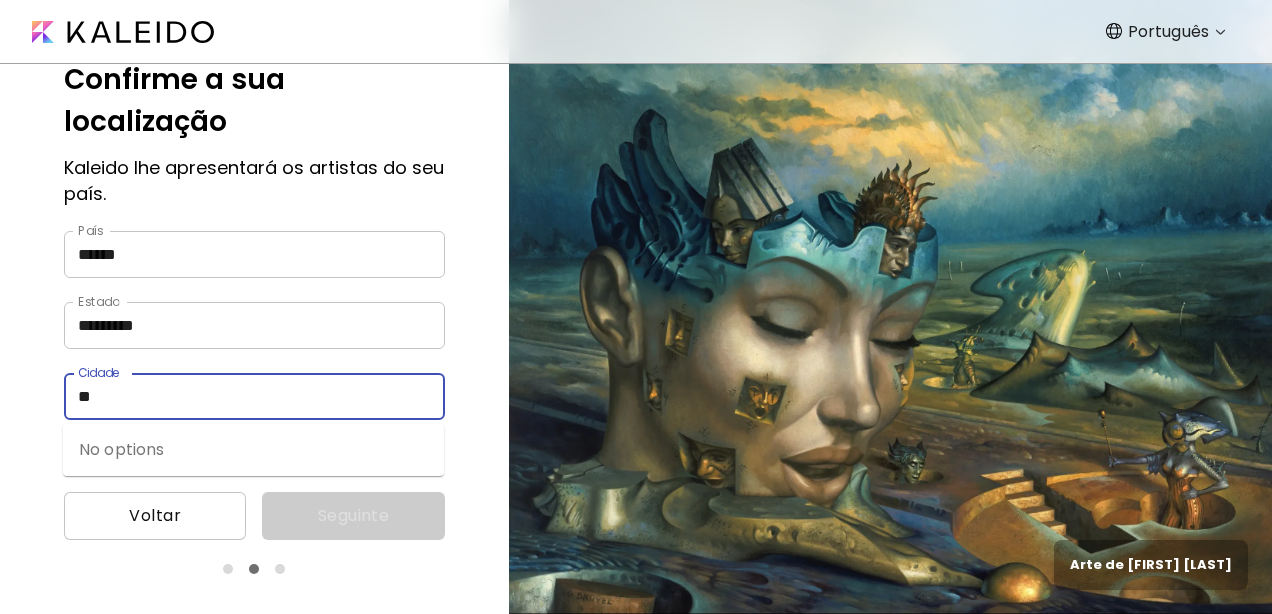 type on "*" 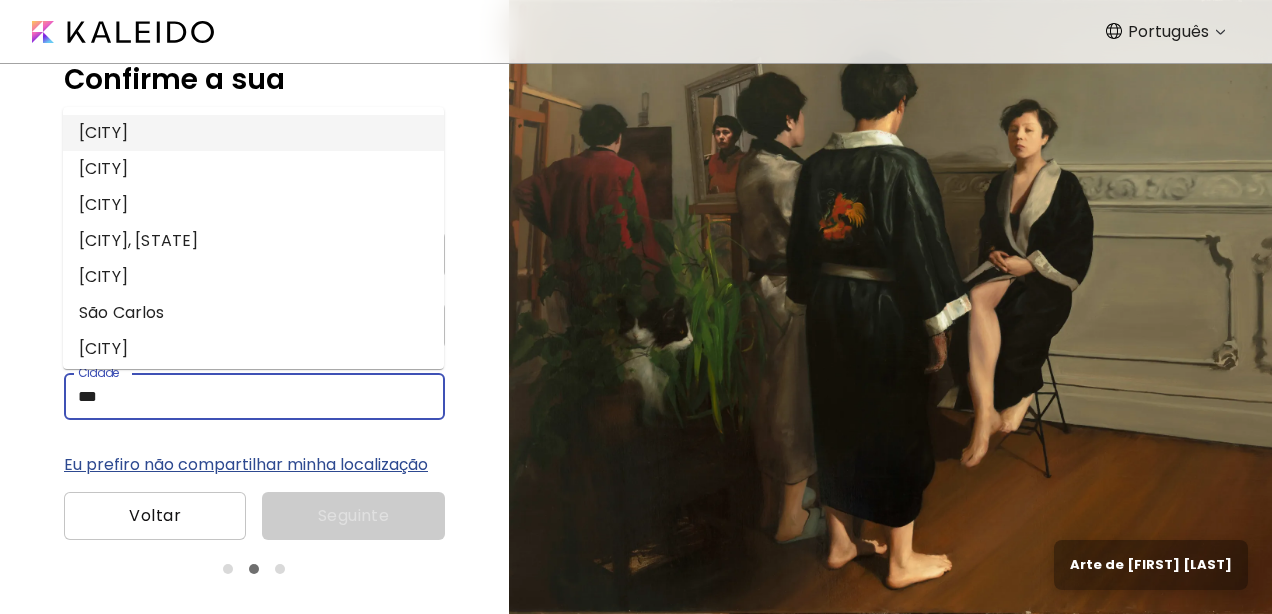 click on "[CITY]" at bounding box center [253, 133] 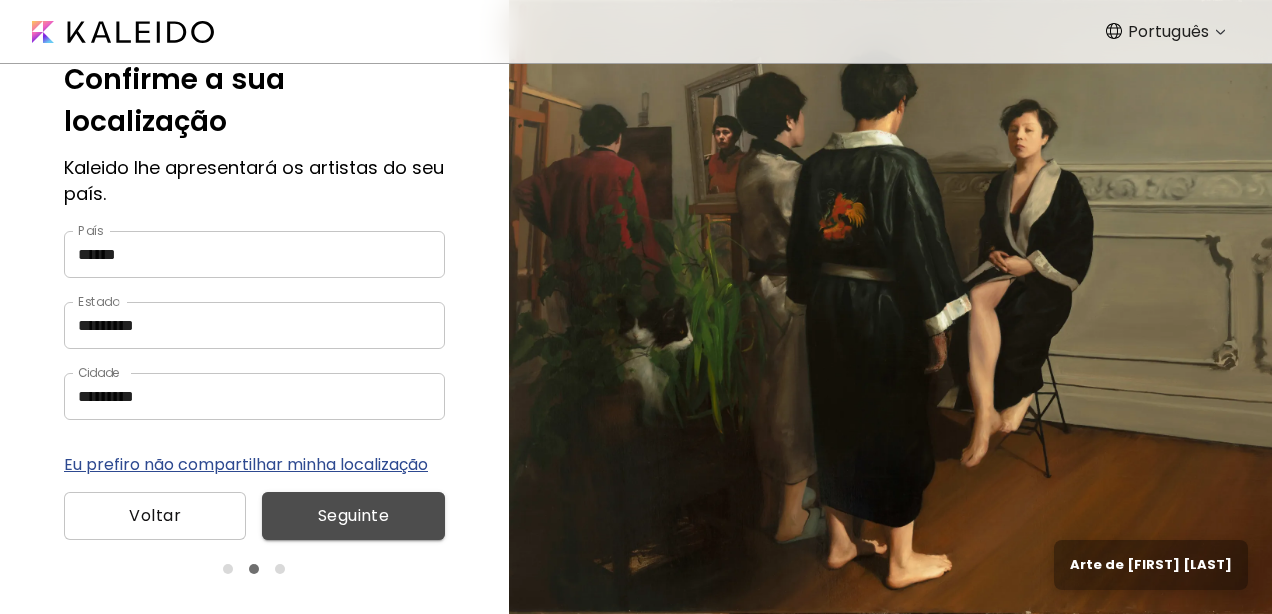 click on "Seguinte" at bounding box center (353, 516) 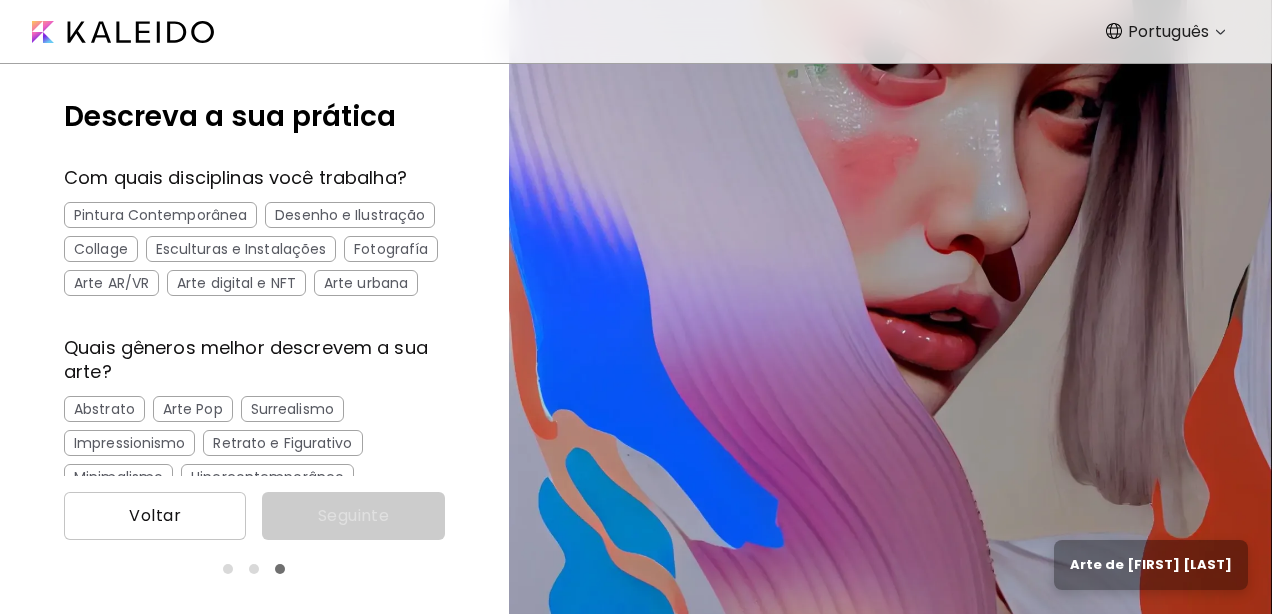 scroll, scrollTop: 29, scrollLeft: 0, axis: vertical 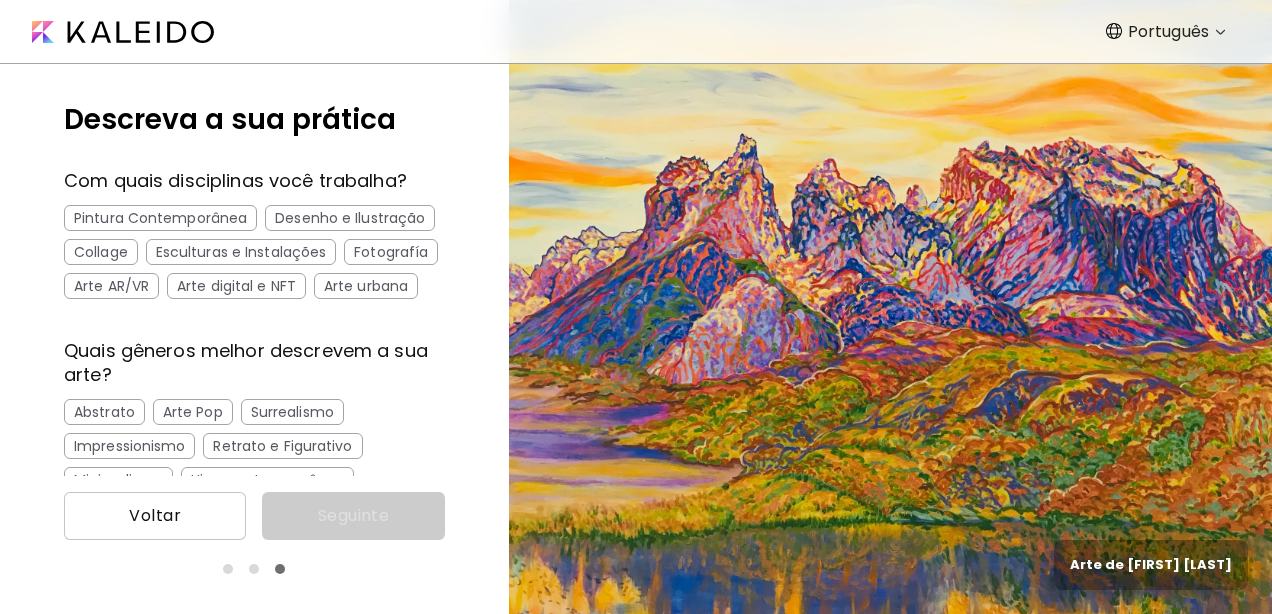 click on "Pintura Contemporânea" at bounding box center [160, 218] 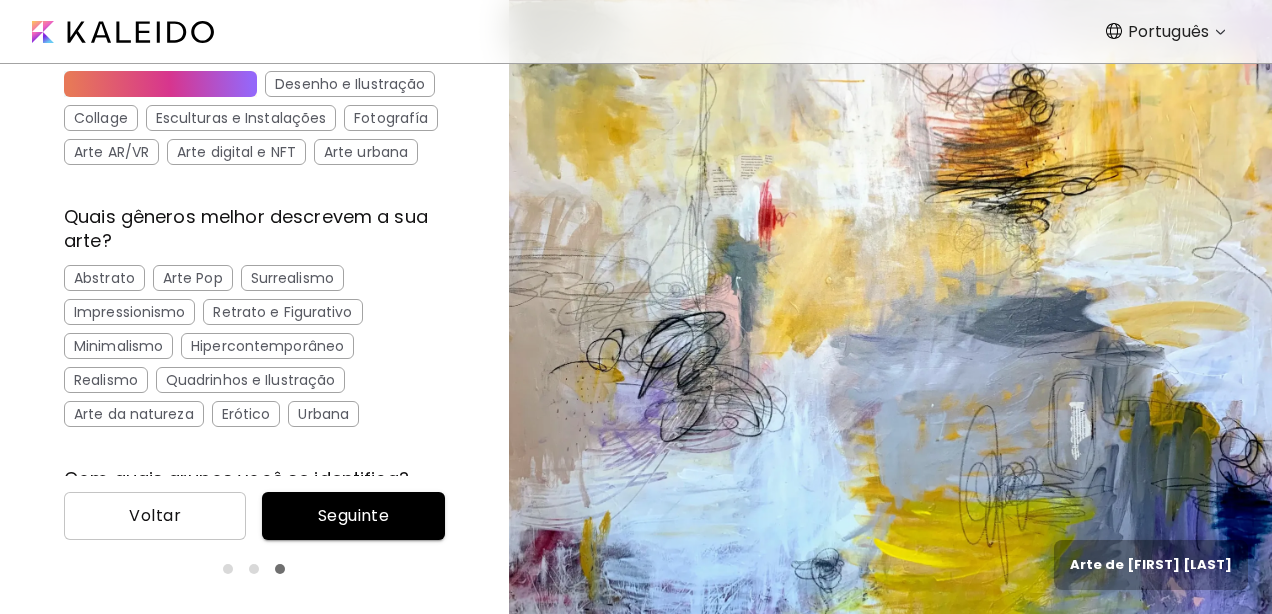 scroll, scrollTop: 168, scrollLeft: 0, axis: vertical 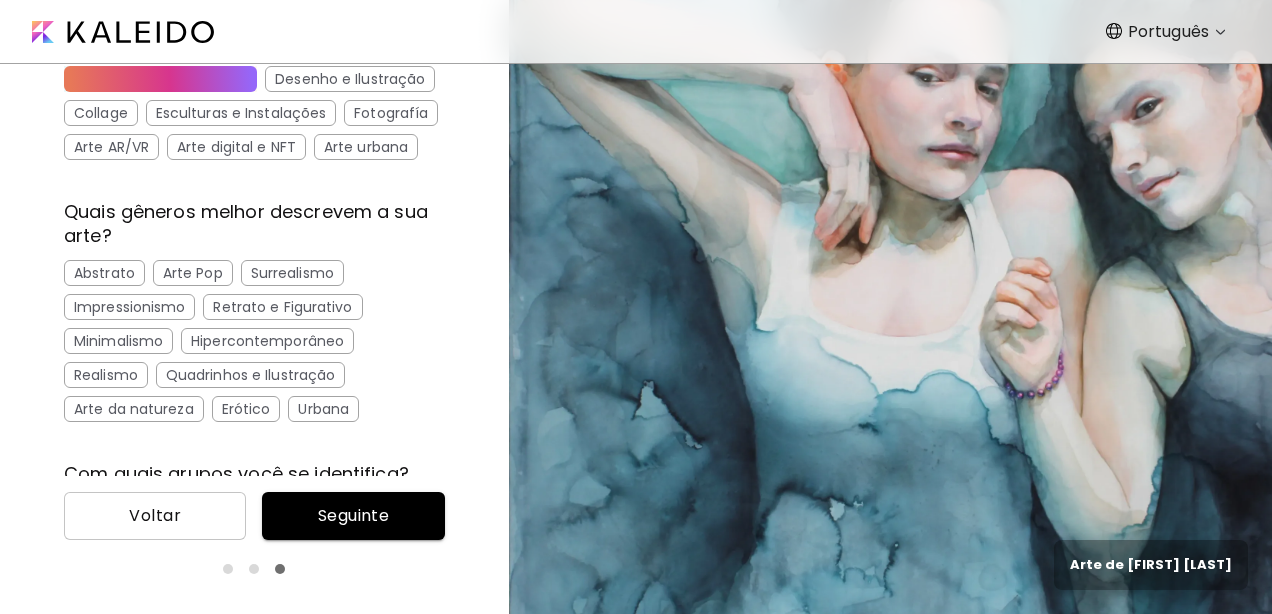 click on "Arte da natureza" at bounding box center [134, 409] 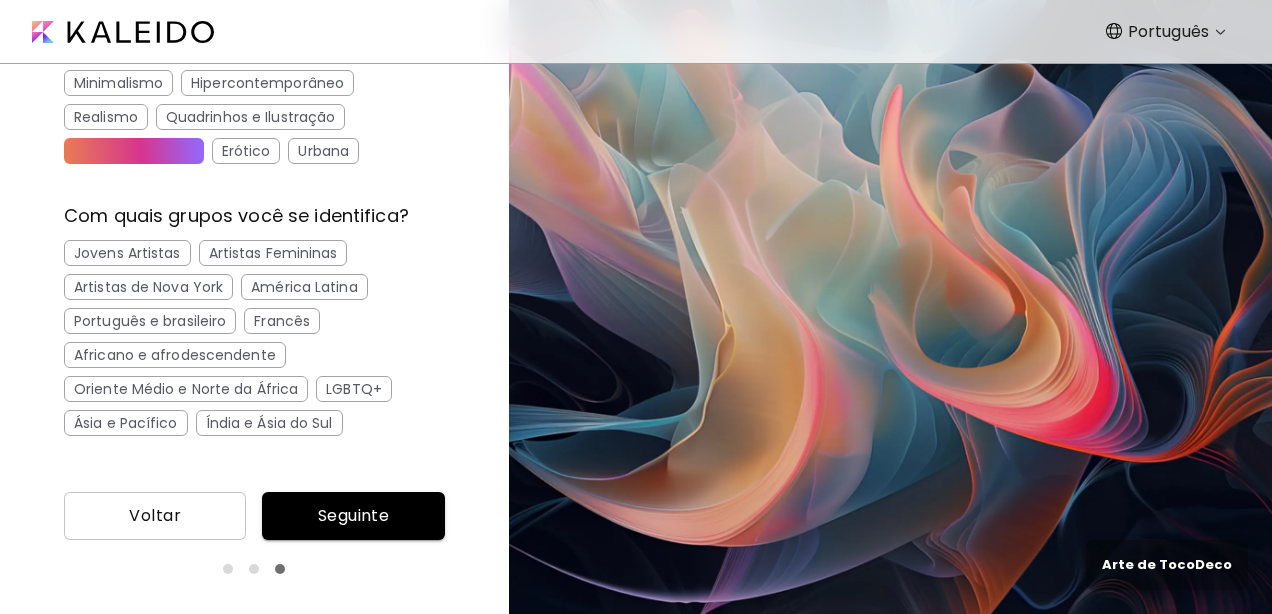 scroll, scrollTop: 421, scrollLeft: 0, axis: vertical 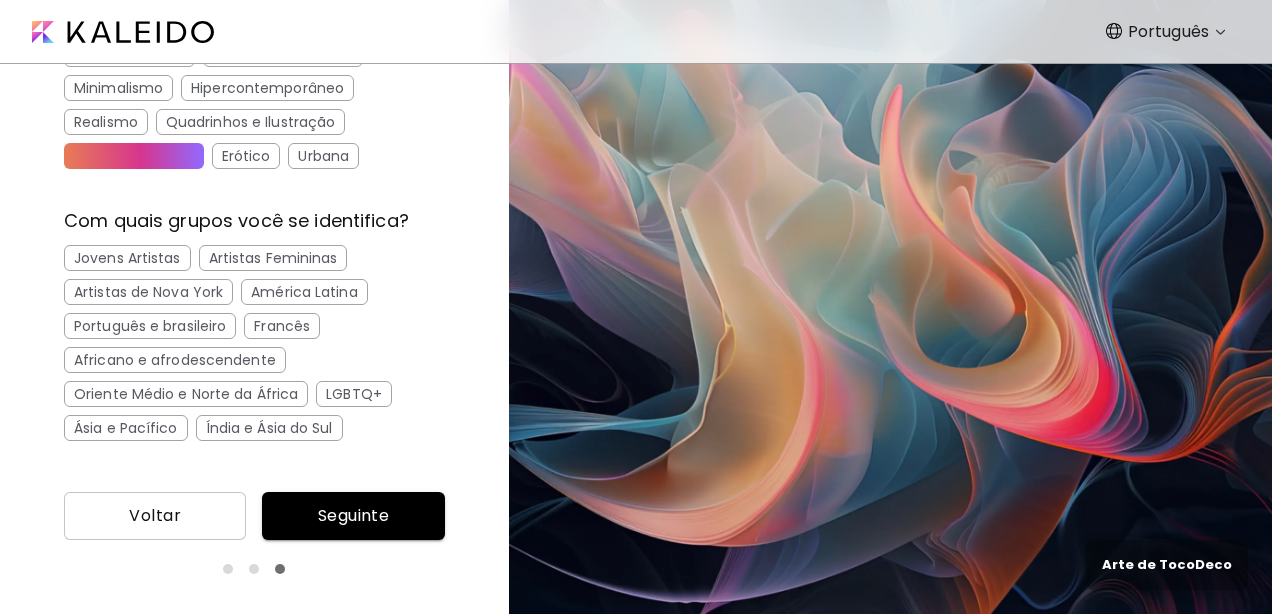 click on "Jovens Artistas" at bounding box center [127, 258] 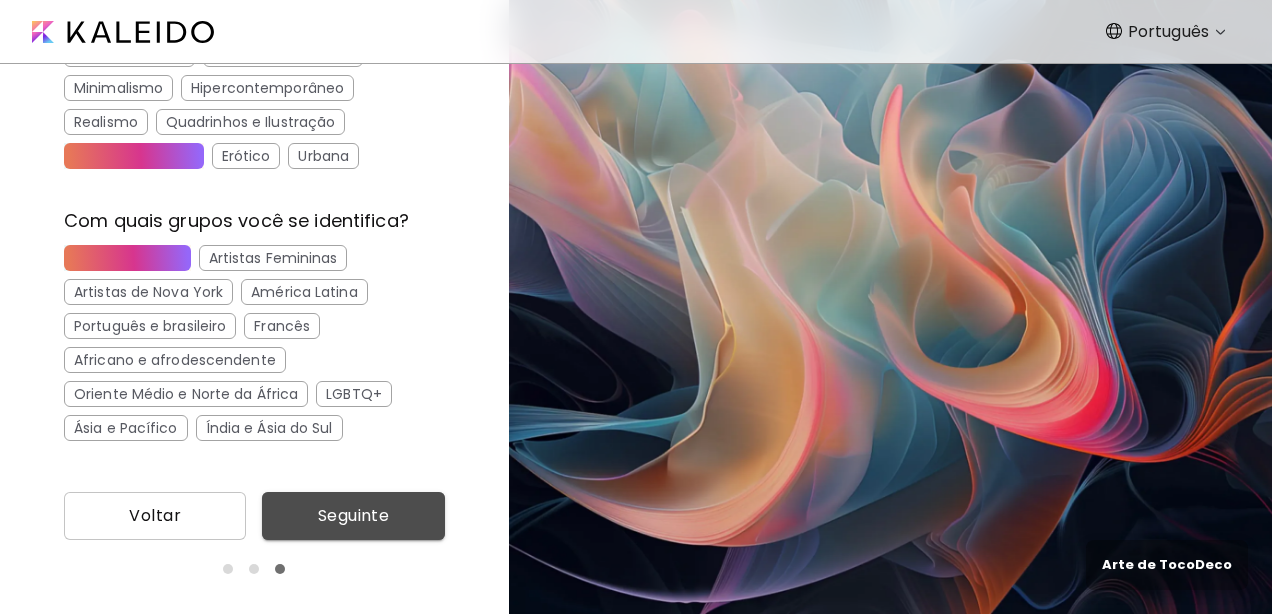 click on "Seguinte" at bounding box center (353, 516) 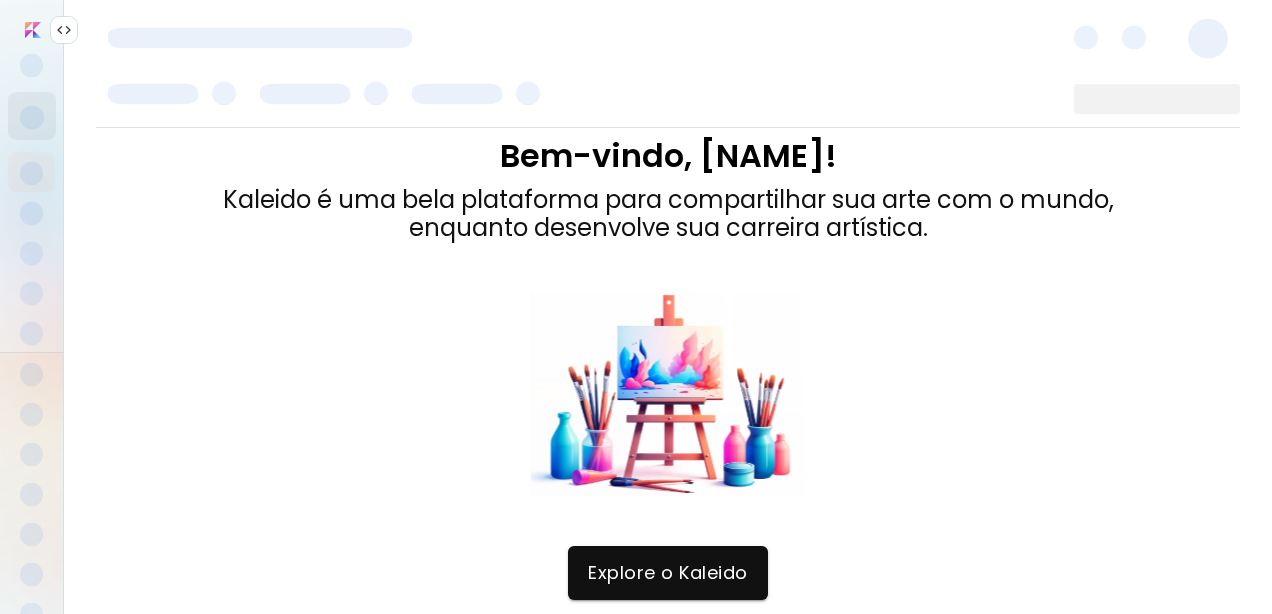 click at bounding box center [64, 30] 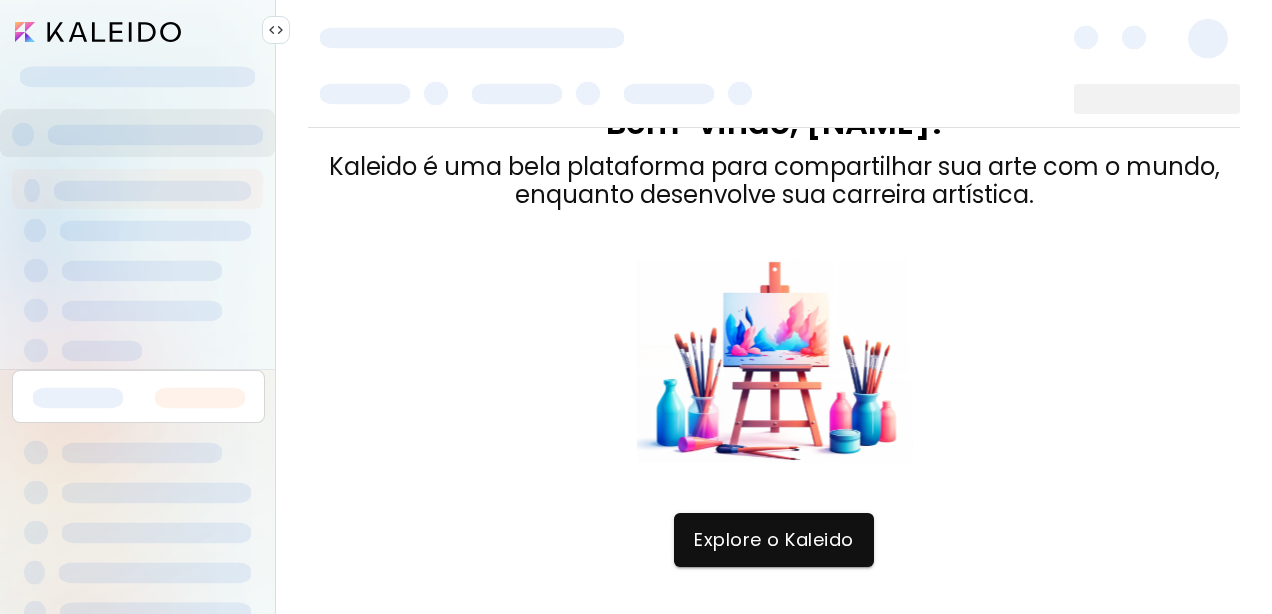 scroll, scrollTop: 34, scrollLeft: 0, axis: vertical 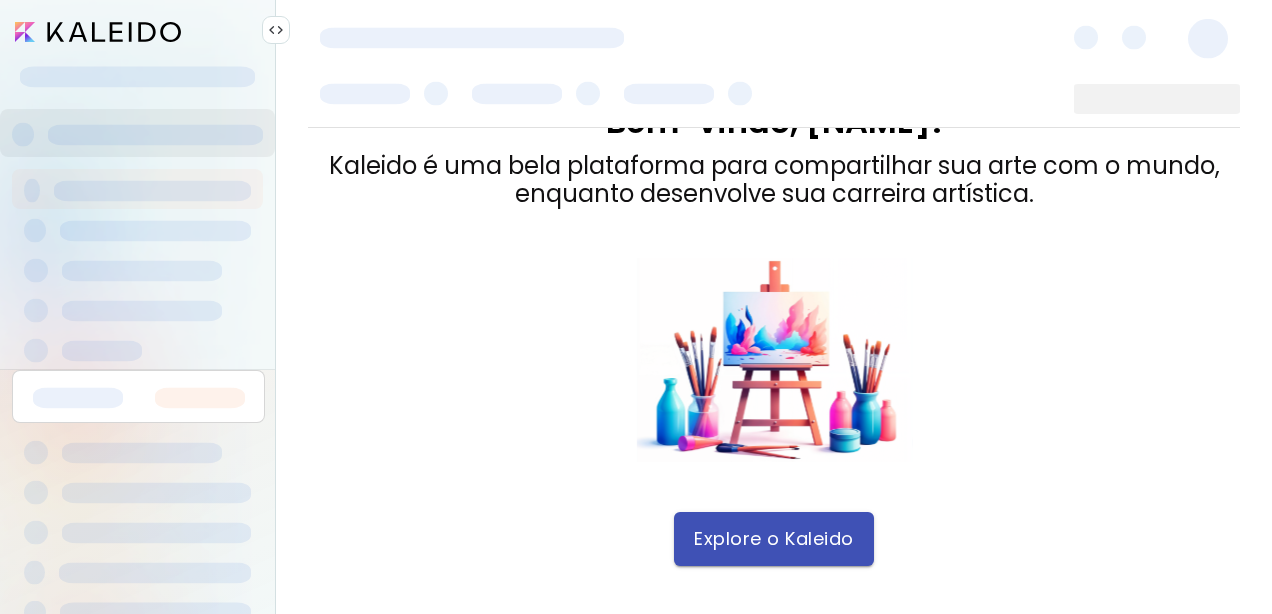 click on "Explore o Kaleido" at bounding box center [774, 539] 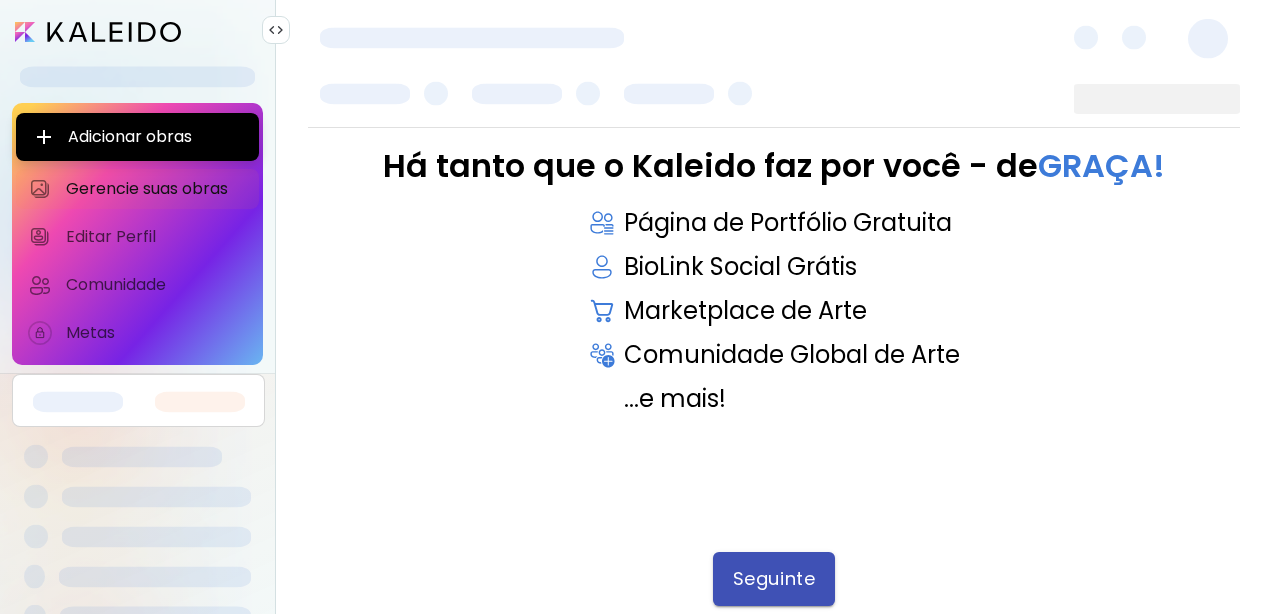 click on "Seguinte" at bounding box center (774, 579) 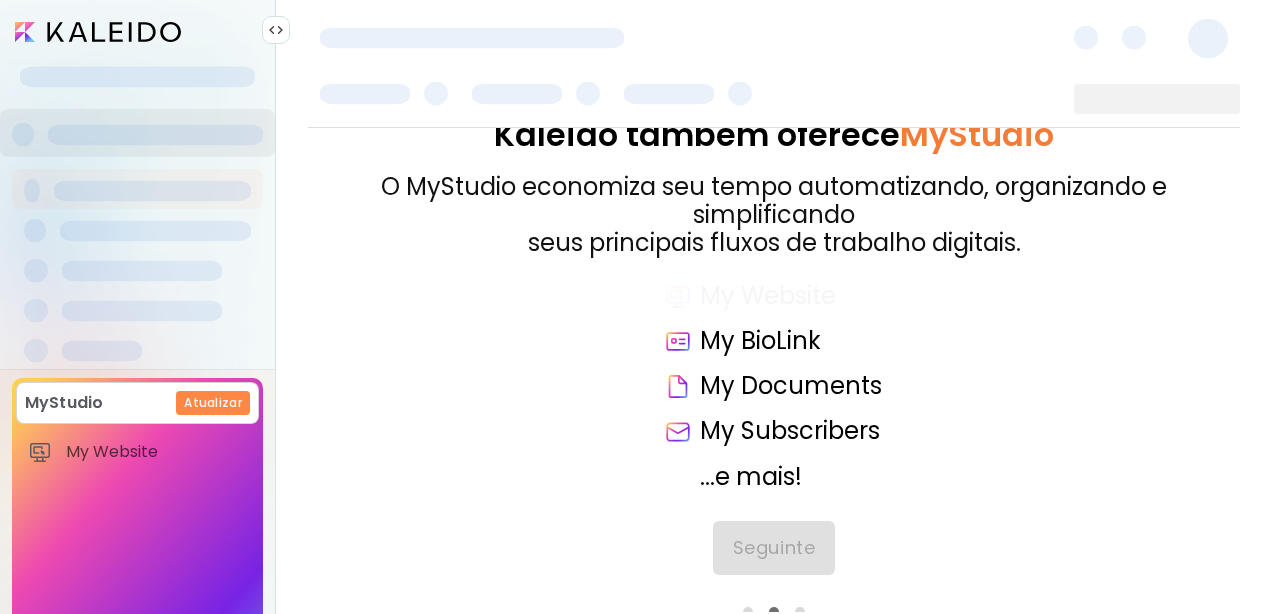 scroll, scrollTop: 40, scrollLeft: 0, axis: vertical 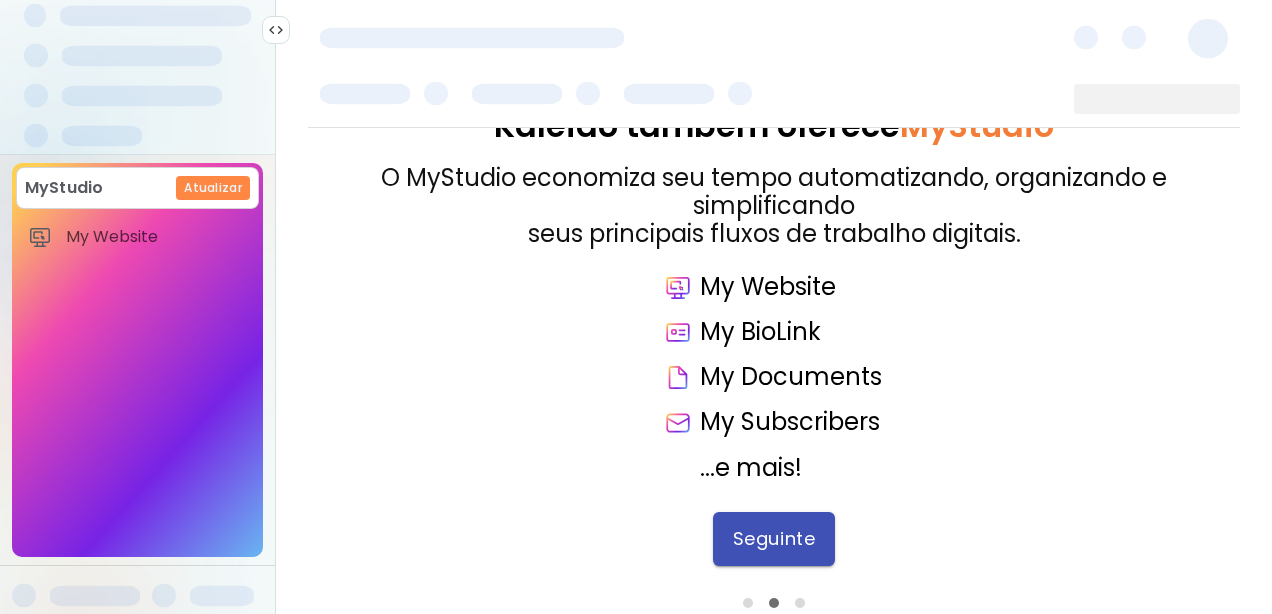 click on "Seguinte" at bounding box center [774, 539] 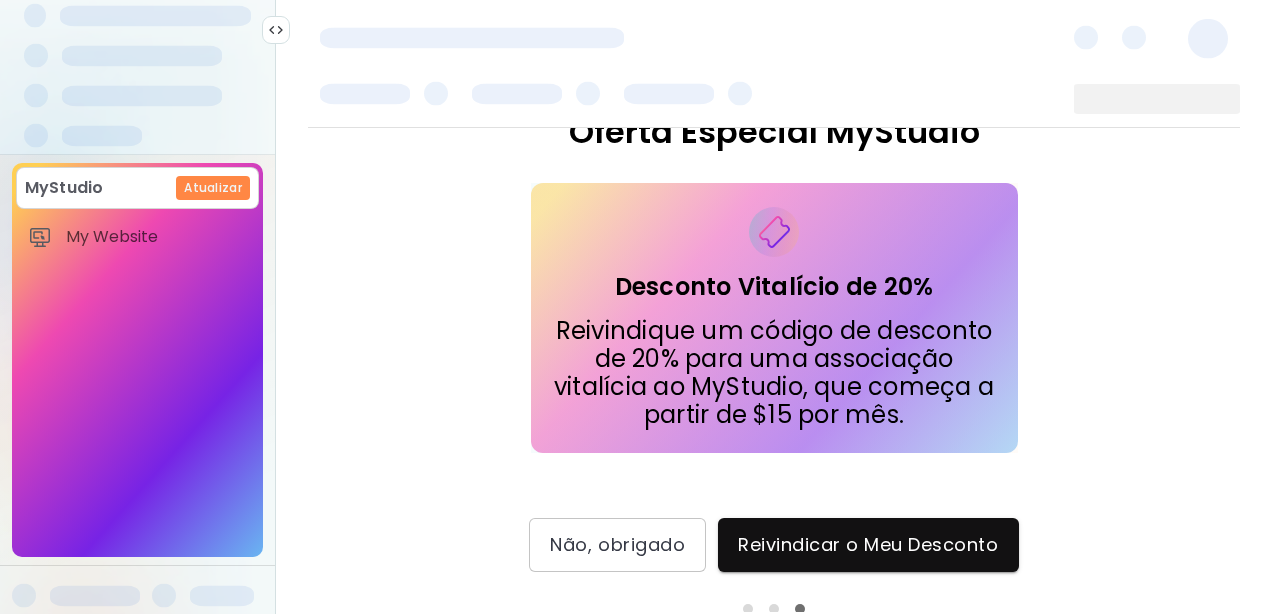 scroll, scrollTop: 40, scrollLeft: 0, axis: vertical 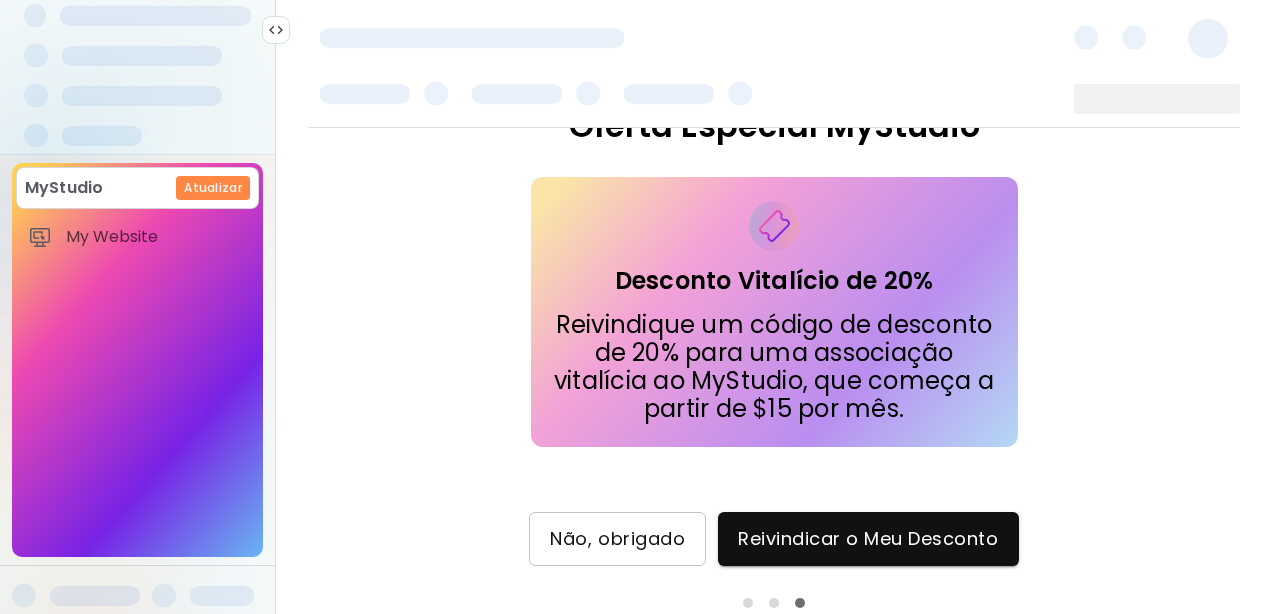click on "Não, obrigado" at bounding box center [617, 539] 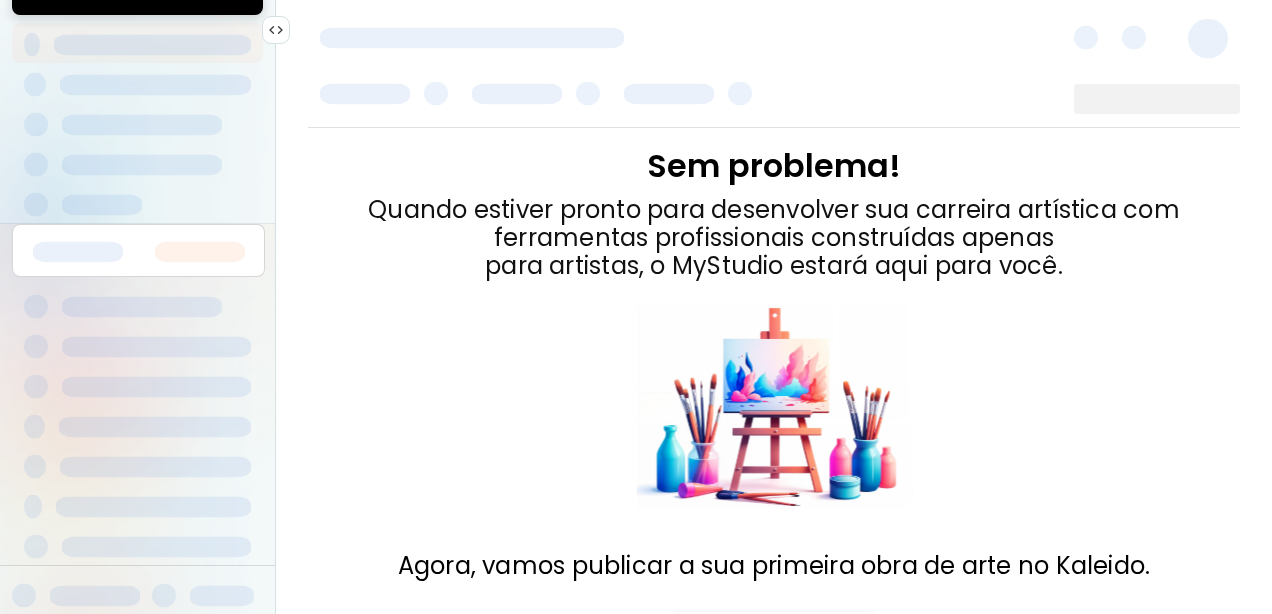 scroll, scrollTop: 158, scrollLeft: 0, axis: vertical 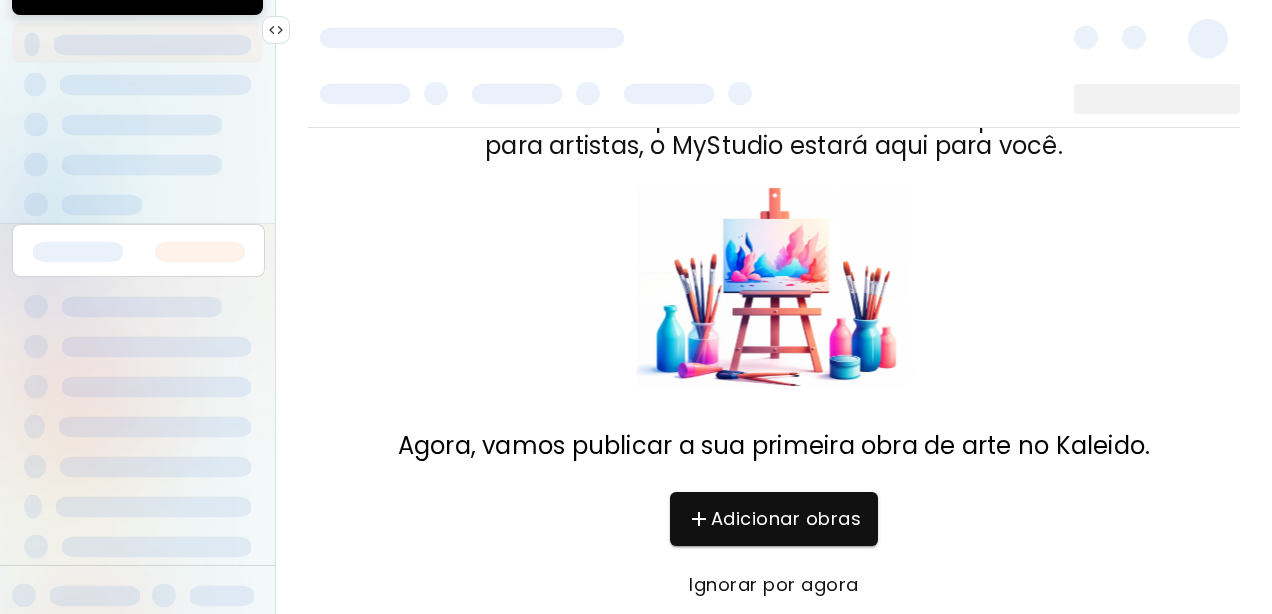 click on "Ignorar por agora" at bounding box center (774, 585) 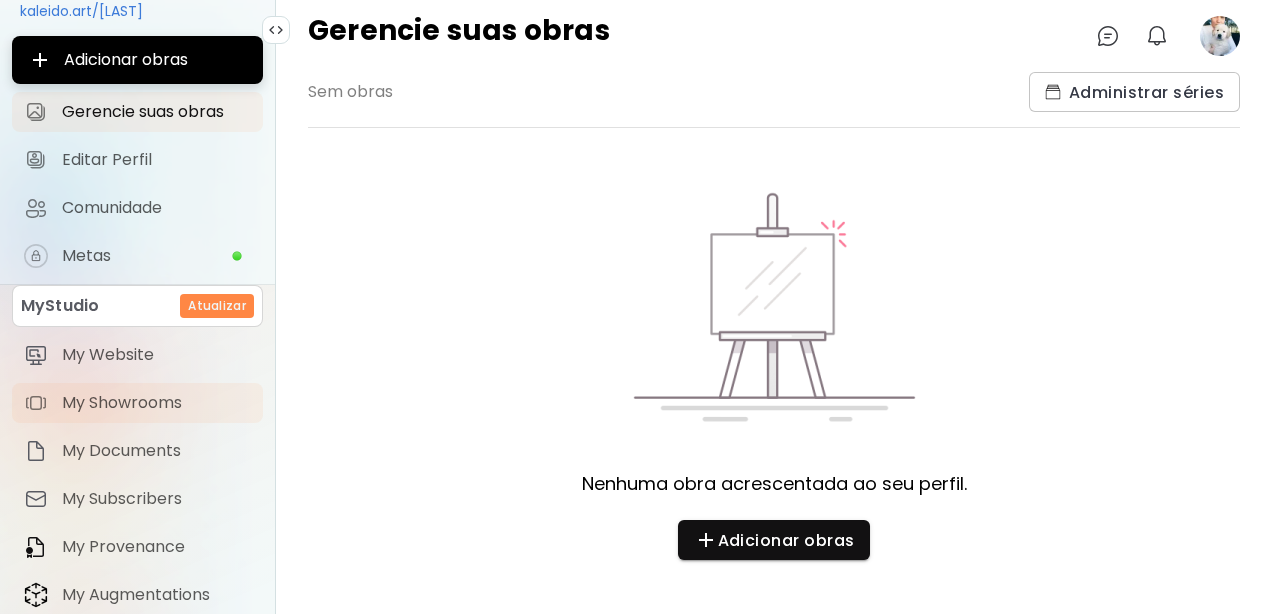 scroll, scrollTop: 0, scrollLeft: 0, axis: both 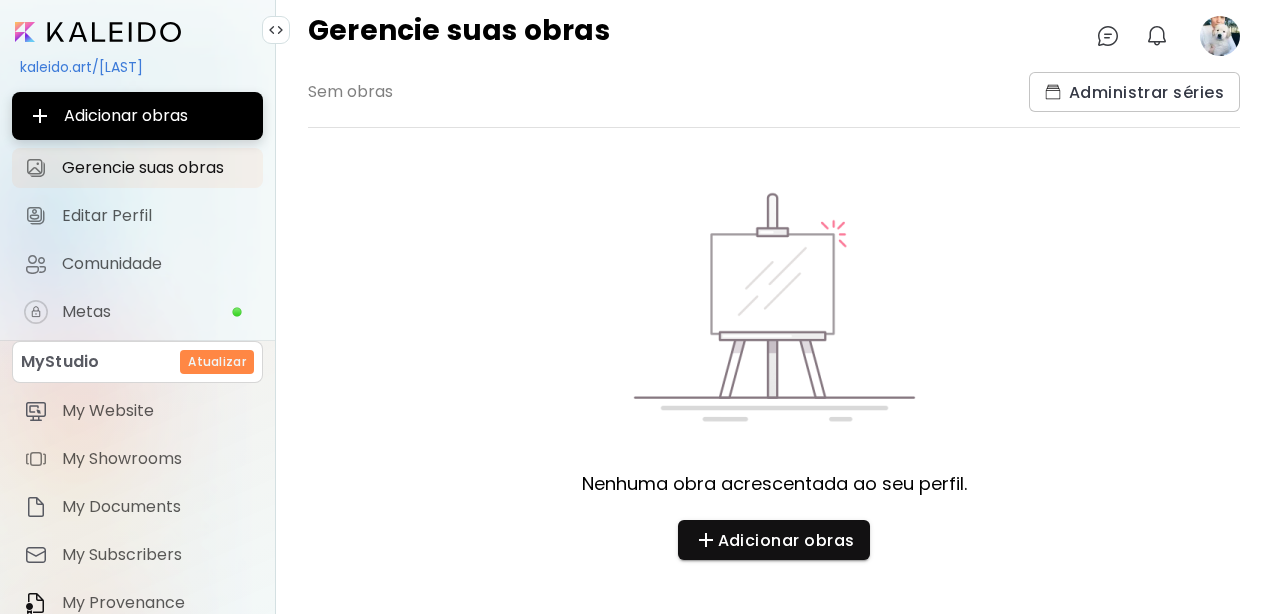 click at bounding box center [98, 32] 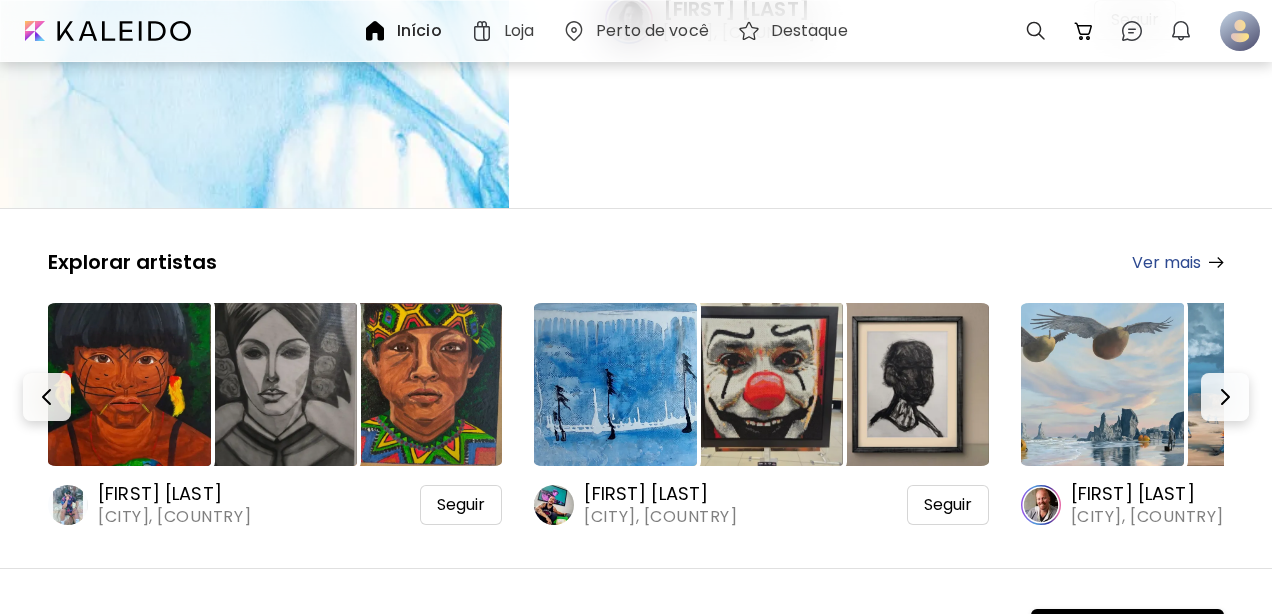 scroll, scrollTop: 269, scrollLeft: 0, axis: vertical 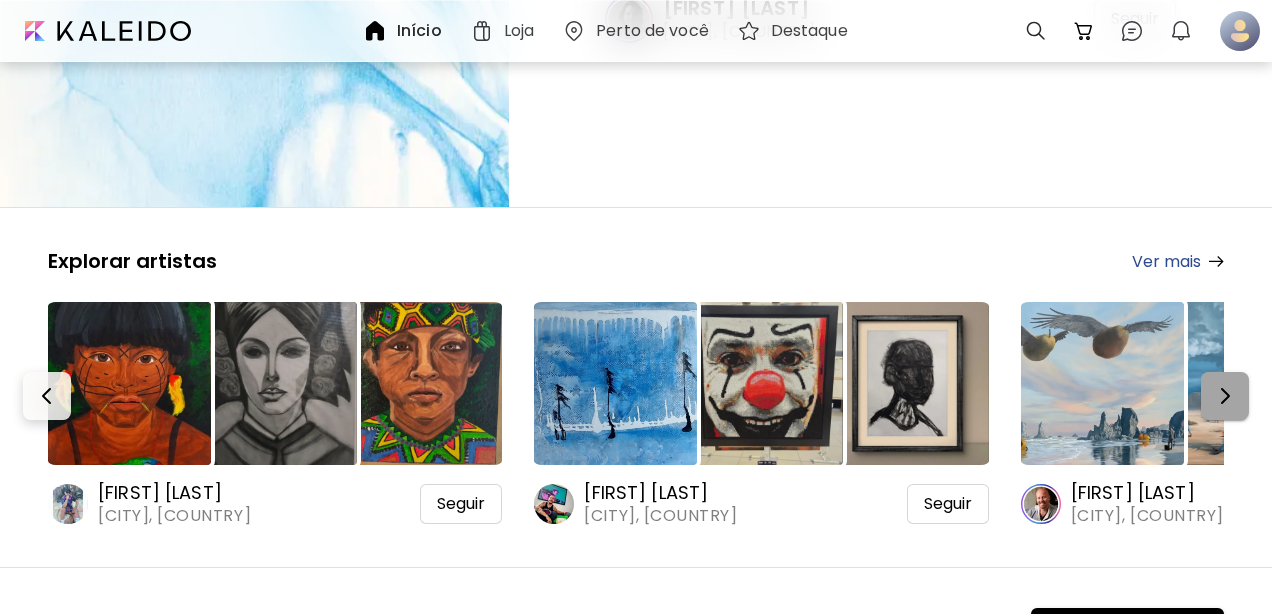 click at bounding box center [1225, 396] 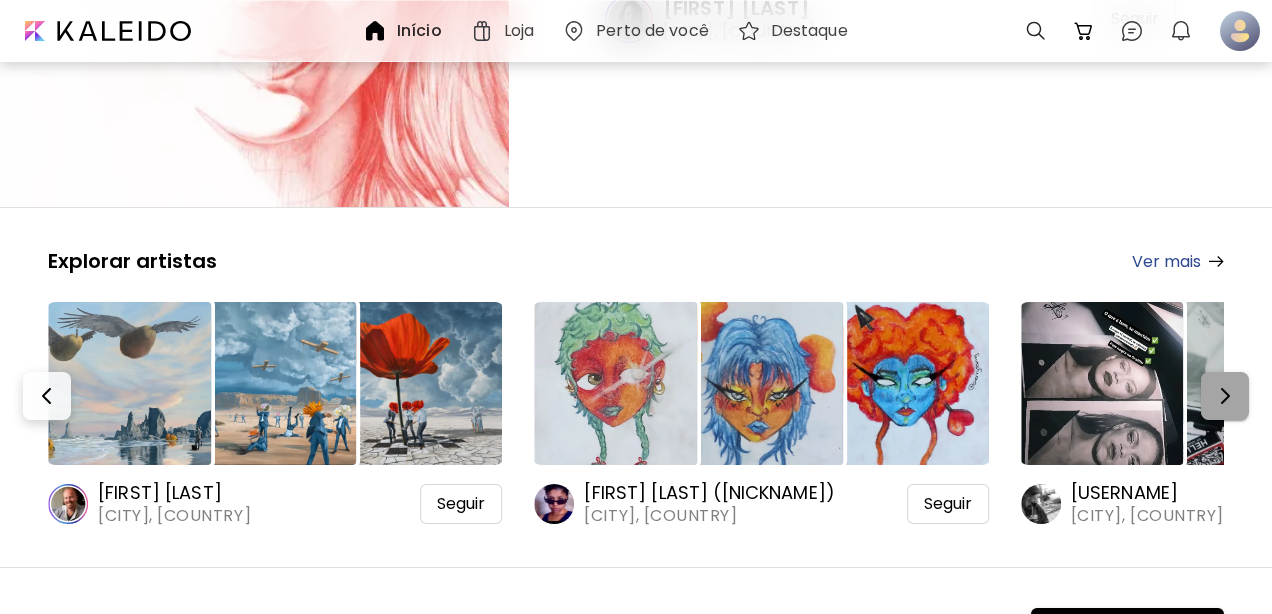 click at bounding box center (1225, 396) 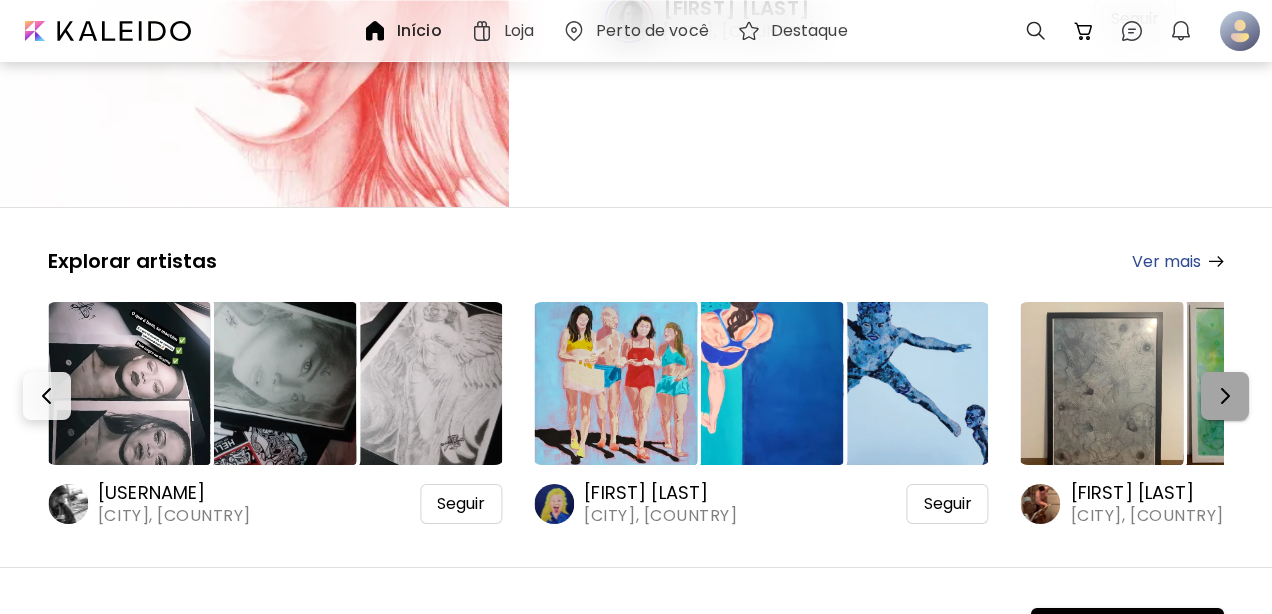 click at bounding box center (1225, 396) 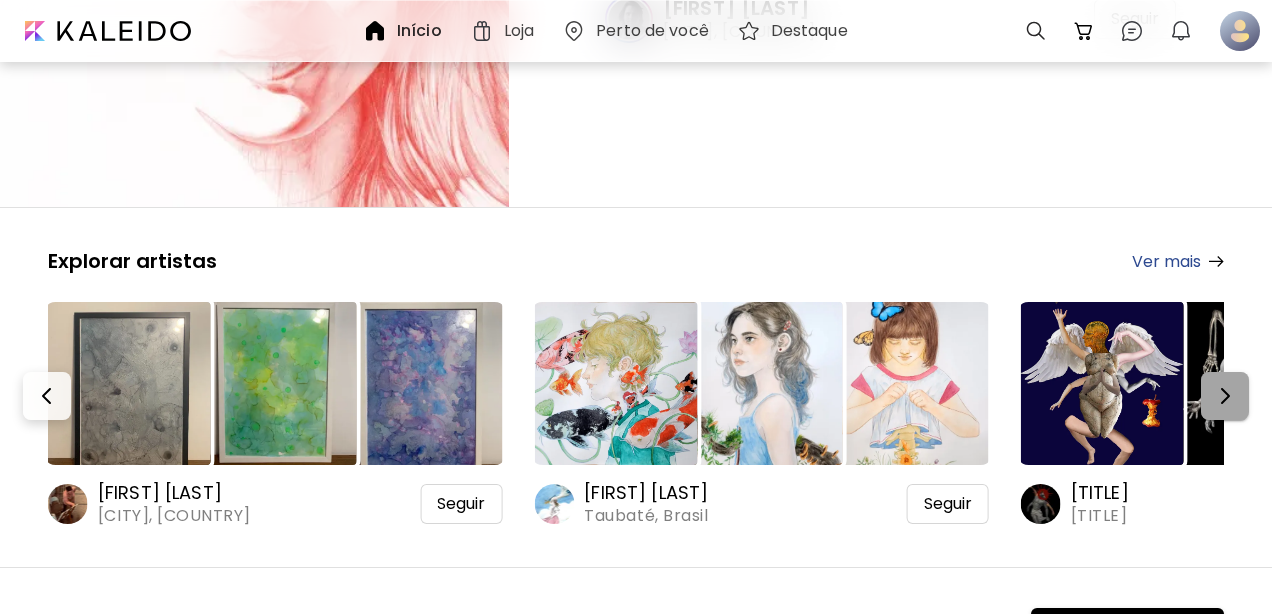 click at bounding box center [1225, 396] 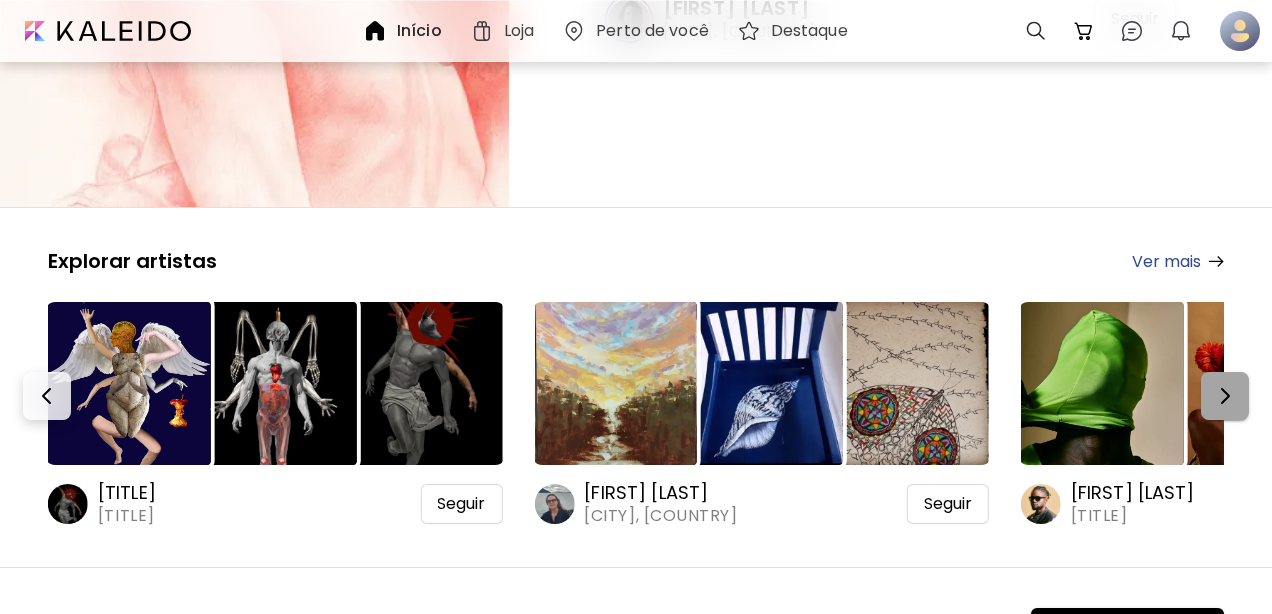click at bounding box center (1225, 396) 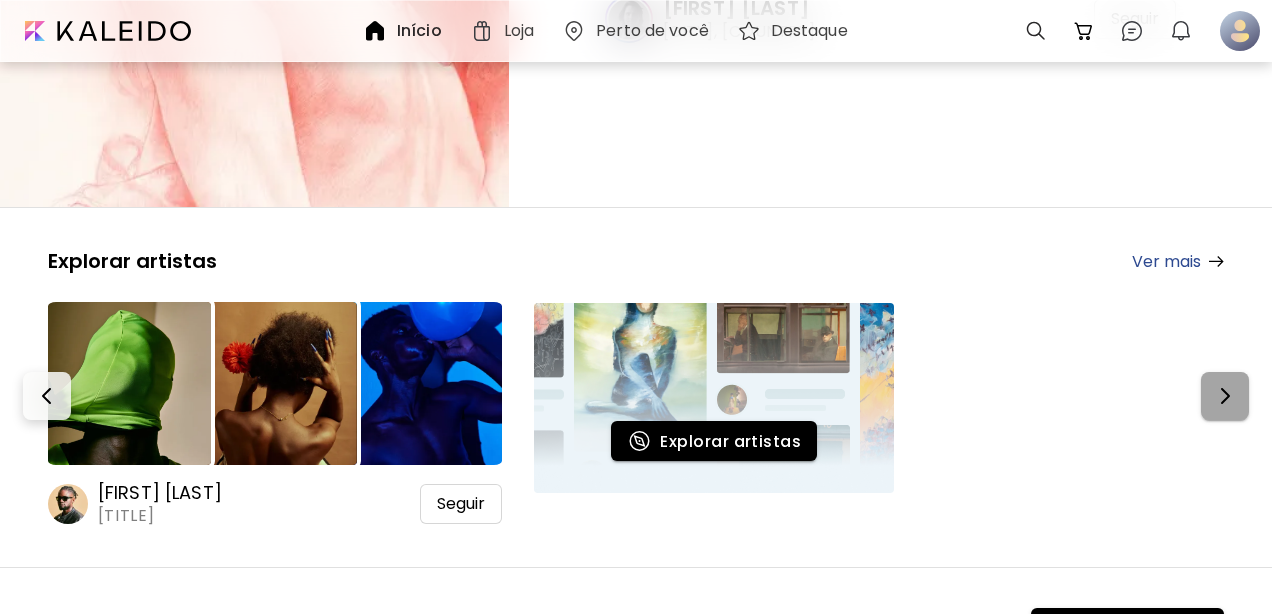click at bounding box center [1225, 396] 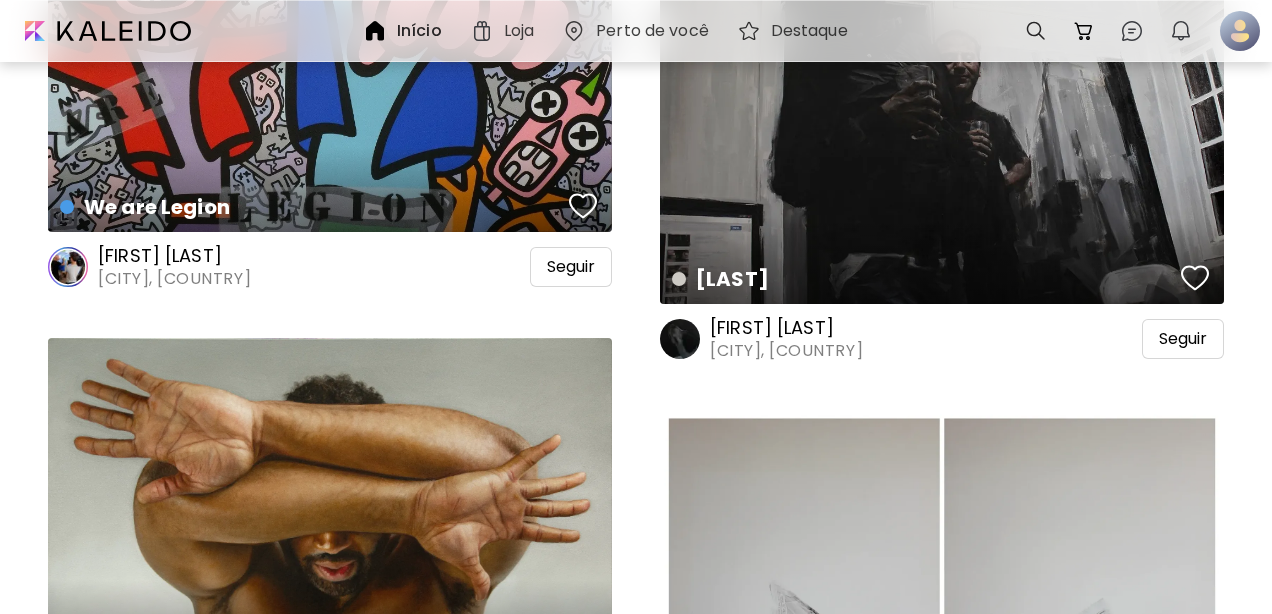 scroll, scrollTop: 24252, scrollLeft: 0, axis: vertical 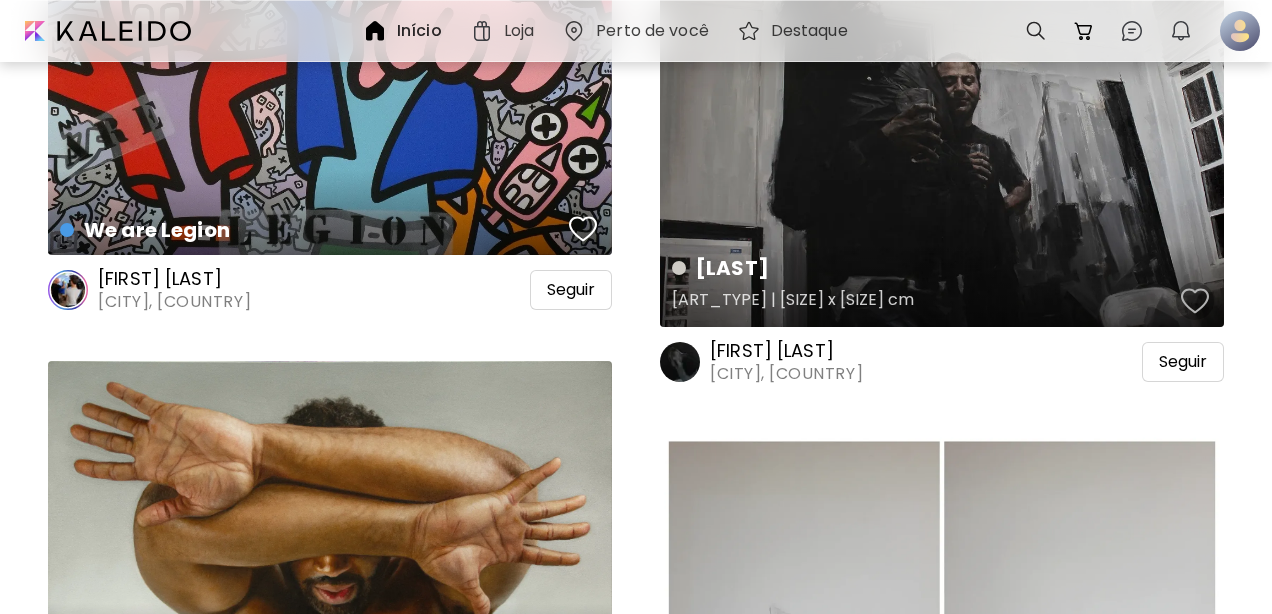 click at bounding box center (1195, 301) 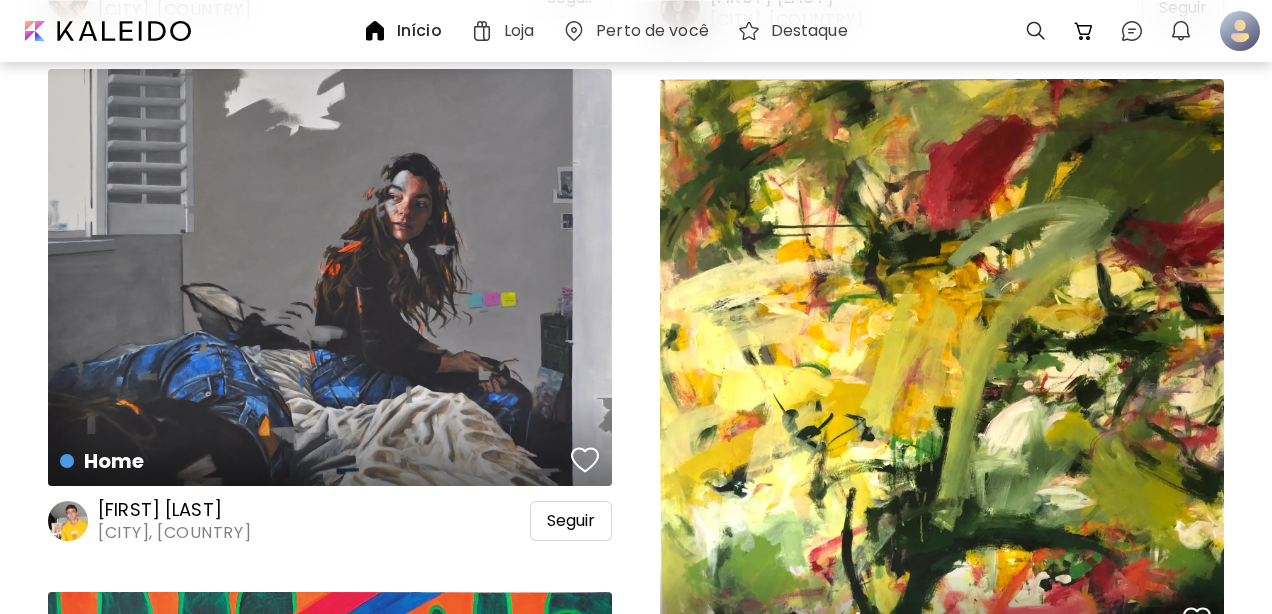 scroll, scrollTop: 12224, scrollLeft: 0, axis: vertical 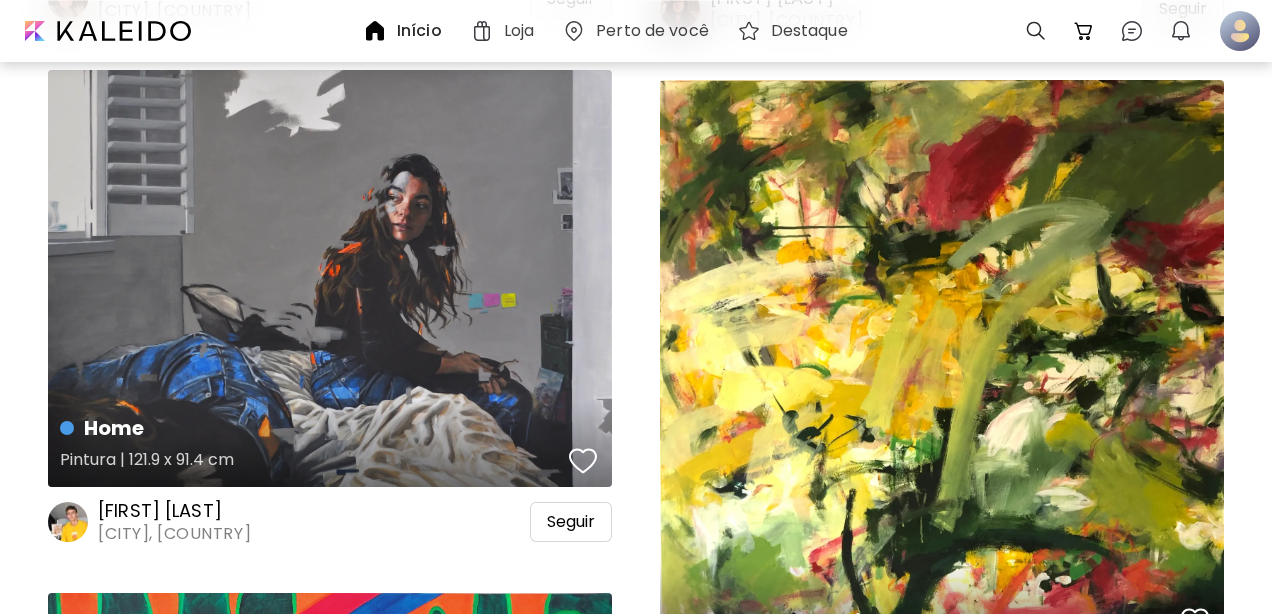 click at bounding box center (583, 461) 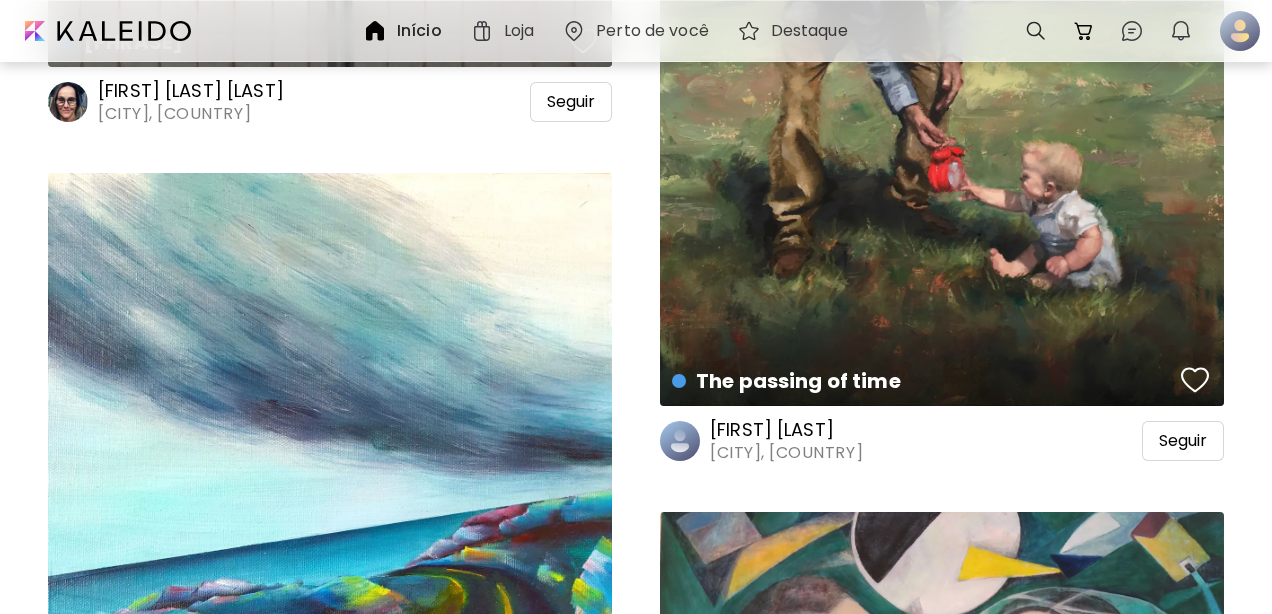scroll, scrollTop: 78243, scrollLeft: 0, axis: vertical 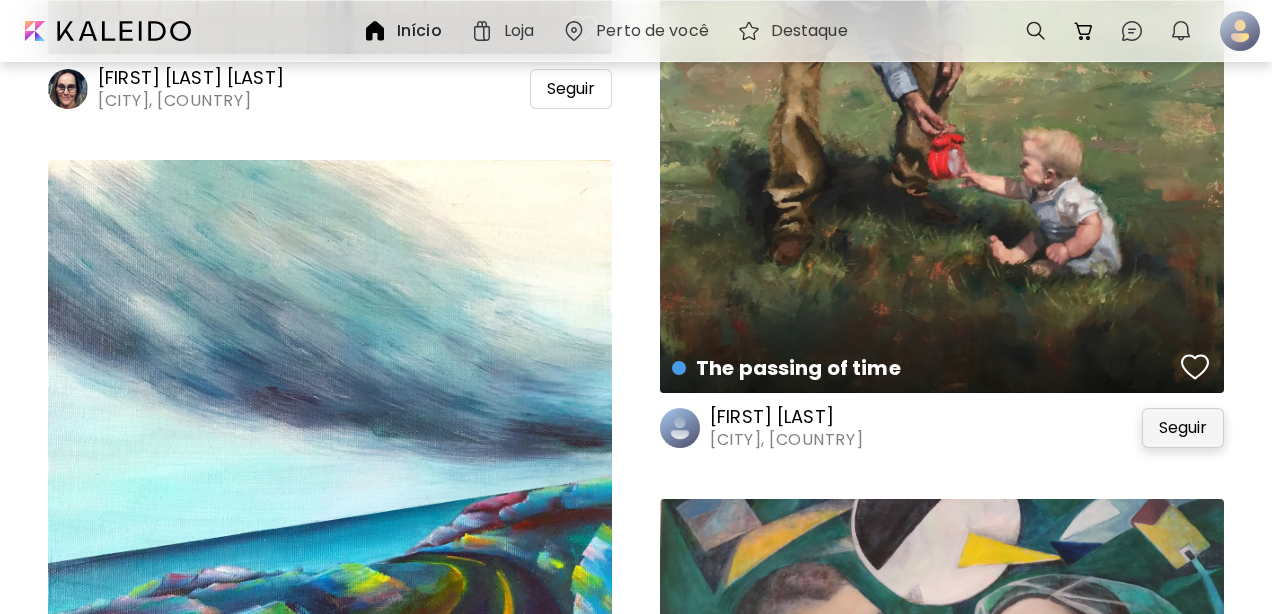 click on "Seguir" at bounding box center (1183, 428) 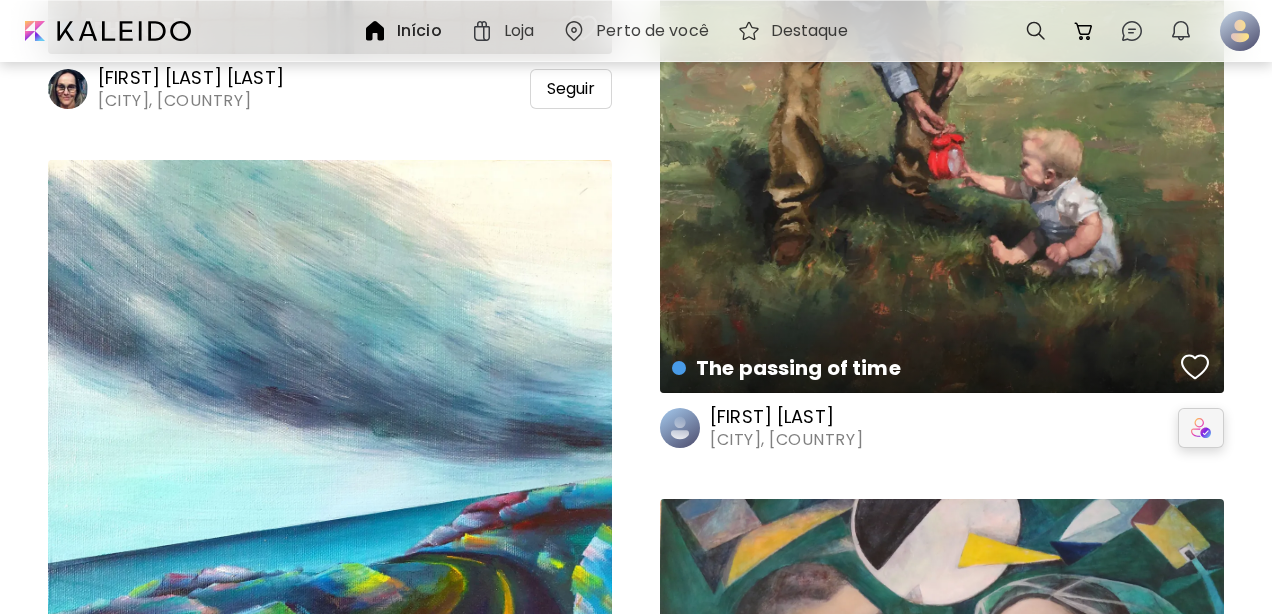 click at bounding box center (1201, 428) 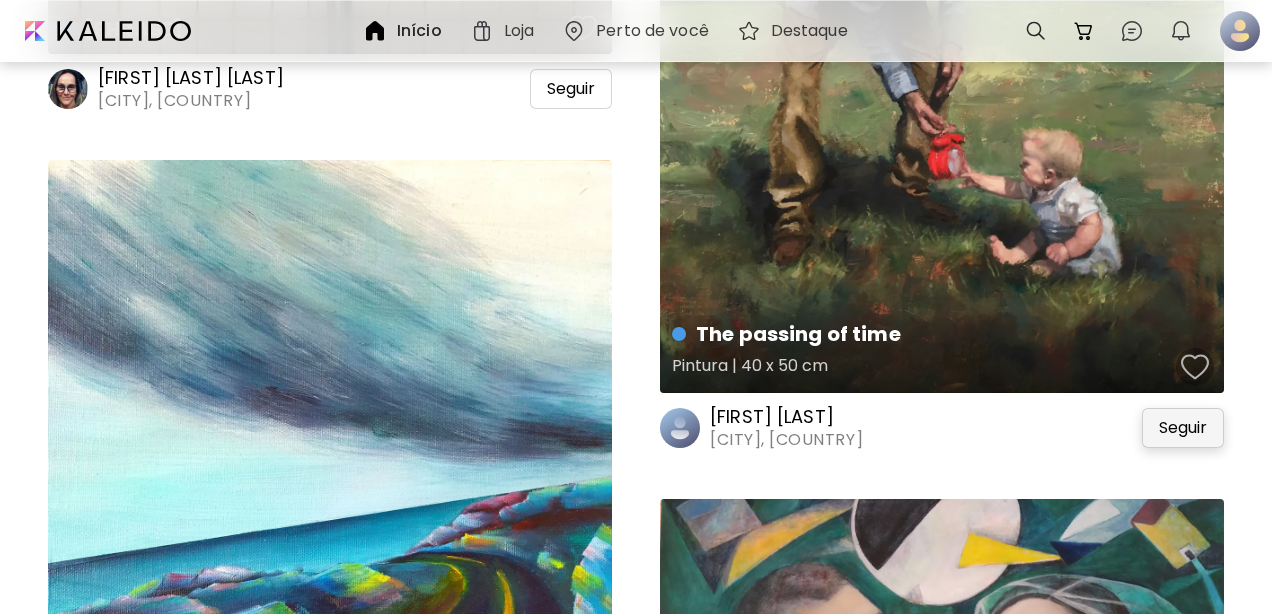 click at bounding box center [1195, 367] 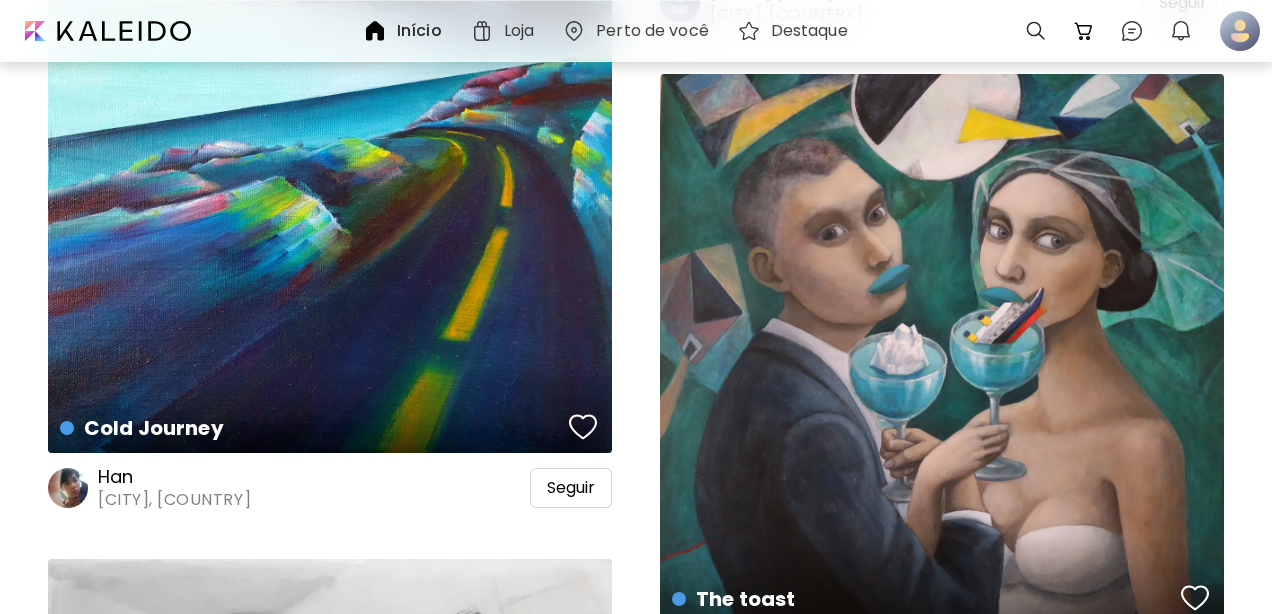 scroll, scrollTop: 79171, scrollLeft: 0, axis: vertical 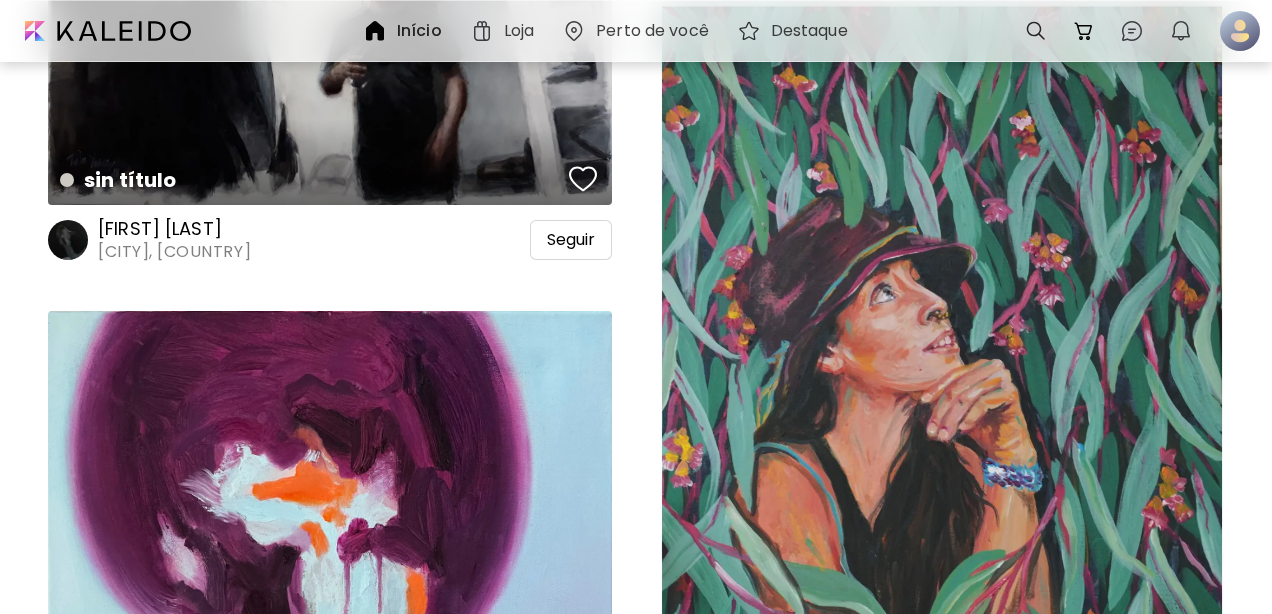 click on "[FIRST] [LAST]" at bounding box center (186, 229) 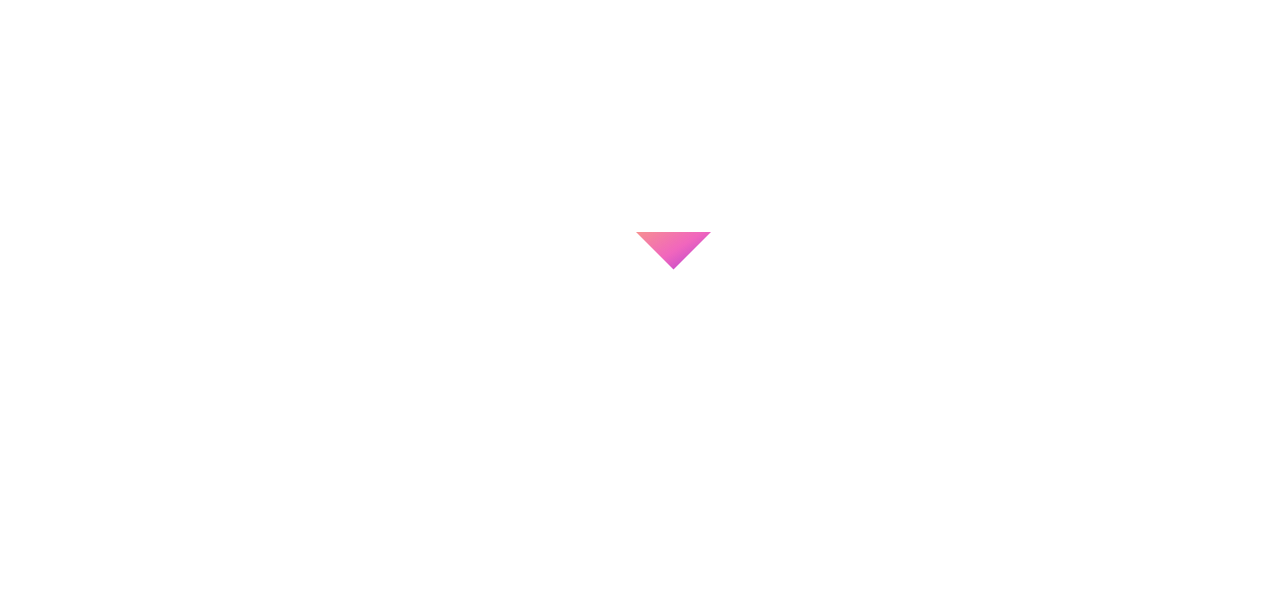 scroll, scrollTop: 0, scrollLeft: 0, axis: both 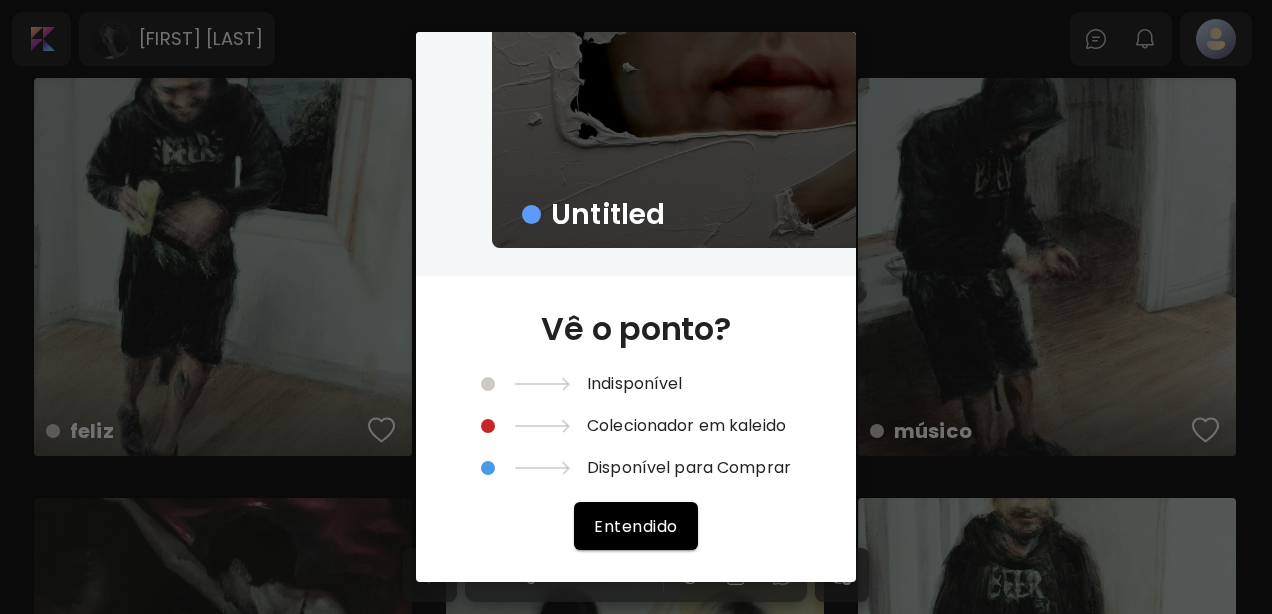 click on "Untitled Vê o ponto? Indisponível Colecionador em kaleido Disponível para Comprar Entendido" at bounding box center [636, 307] 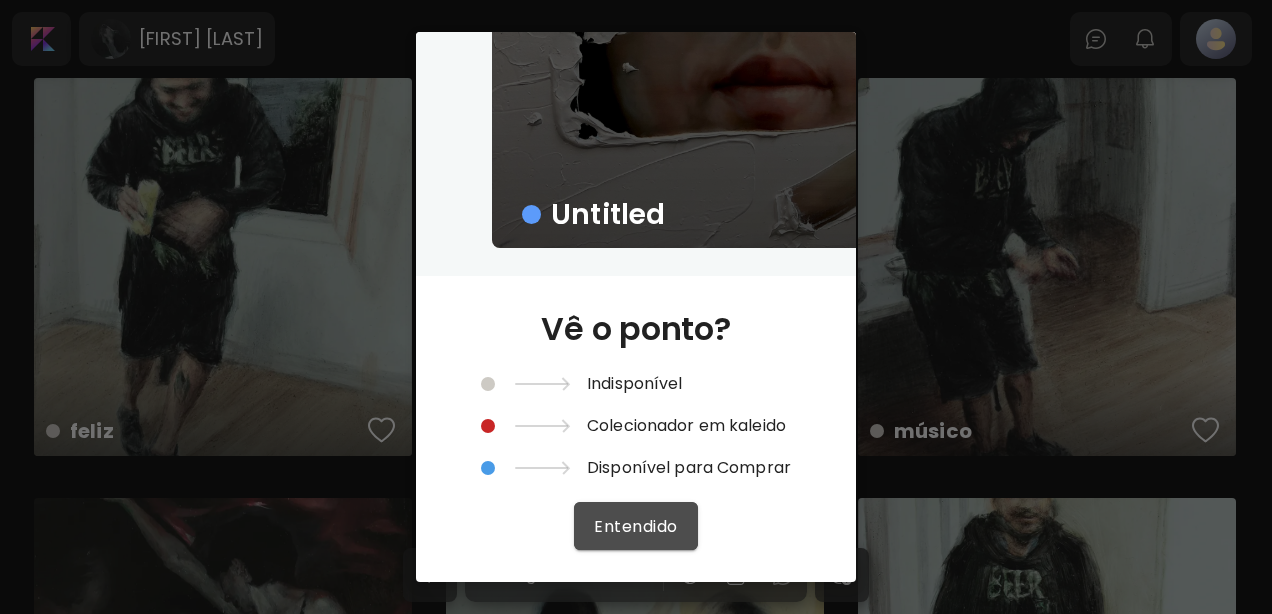 click on "Entendido" at bounding box center (635, 526) 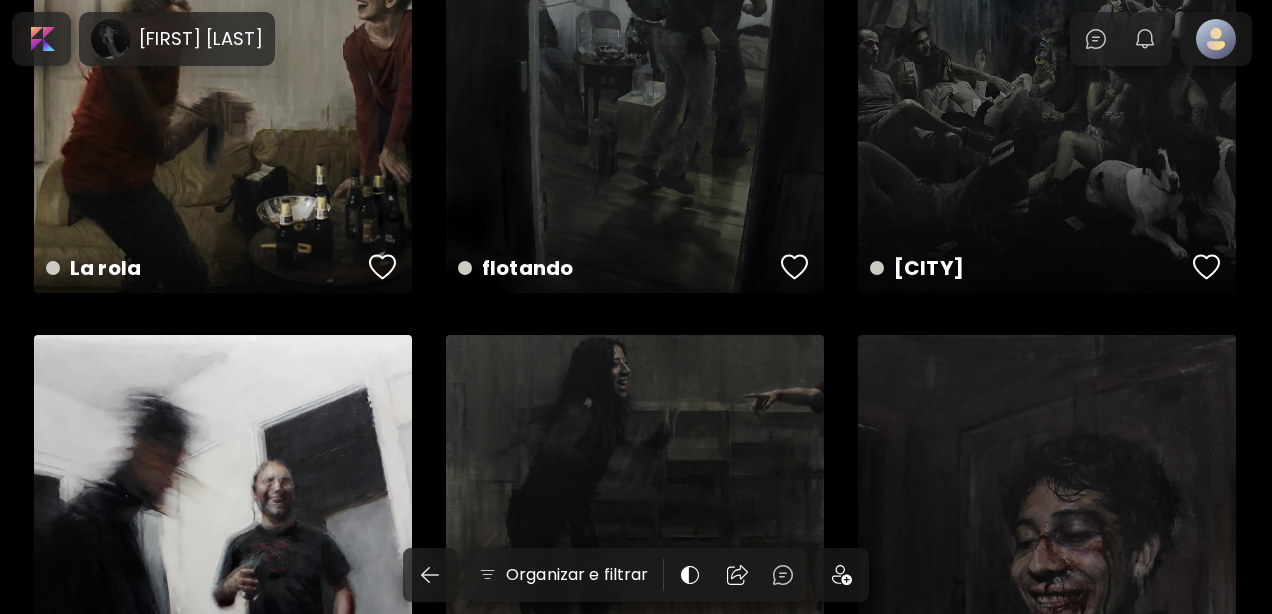 scroll, scrollTop: 0, scrollLeft: 0, axis: both 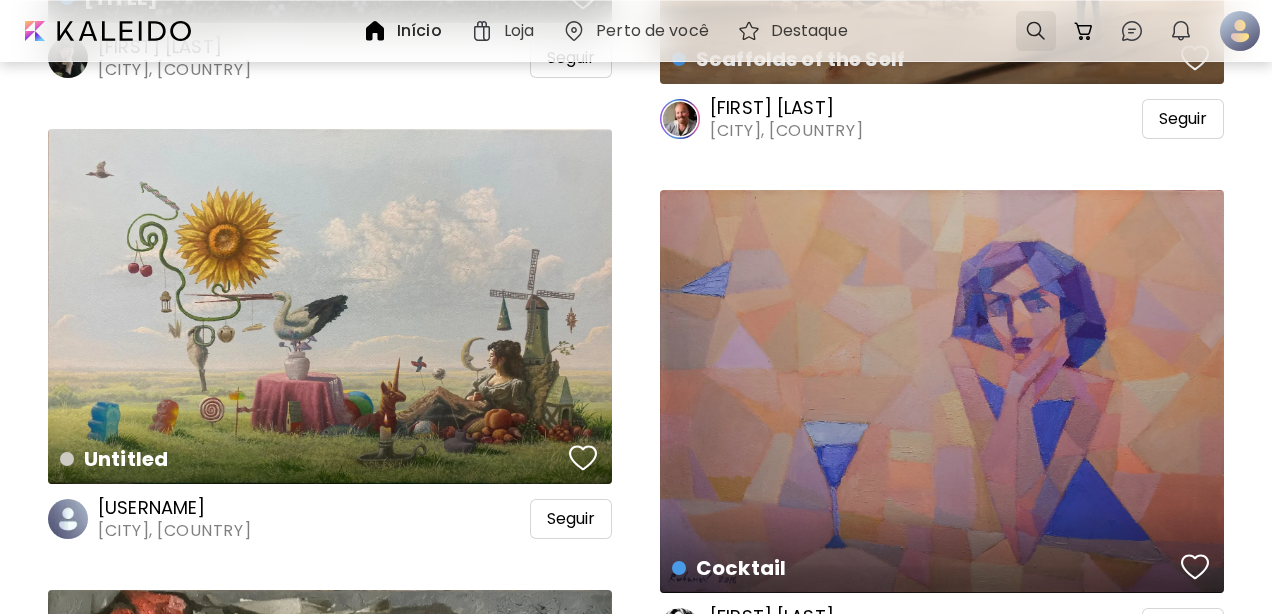 click at bounding box center (1036, 31) 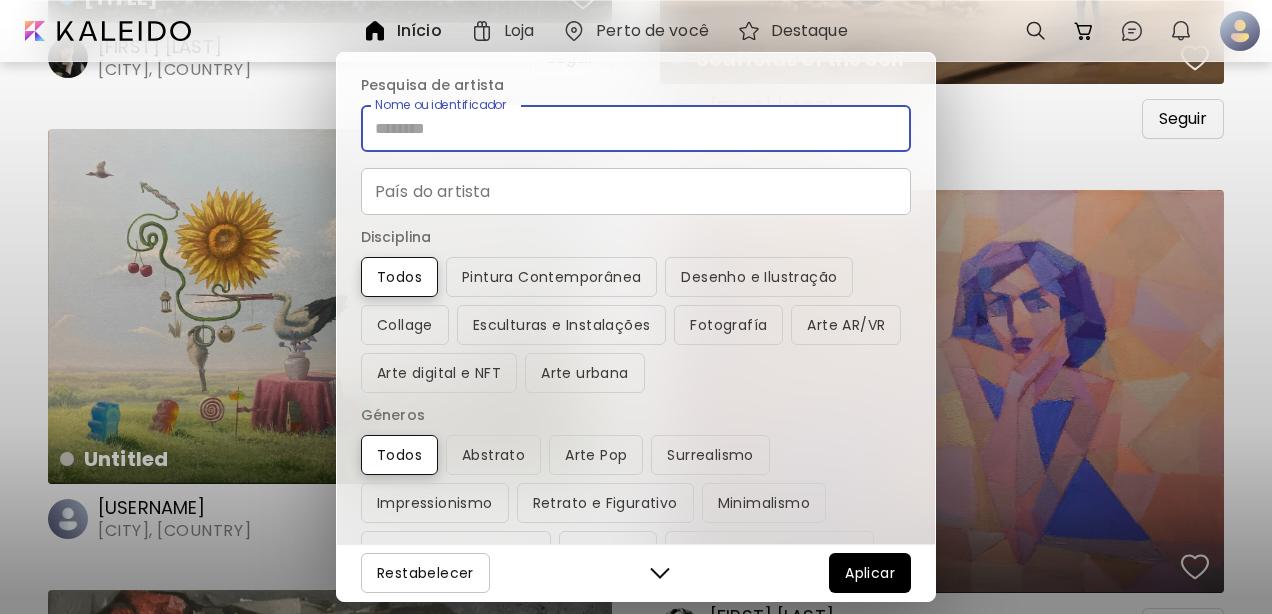 click on "Nome ou identificador" at bounding box center [636, 128] 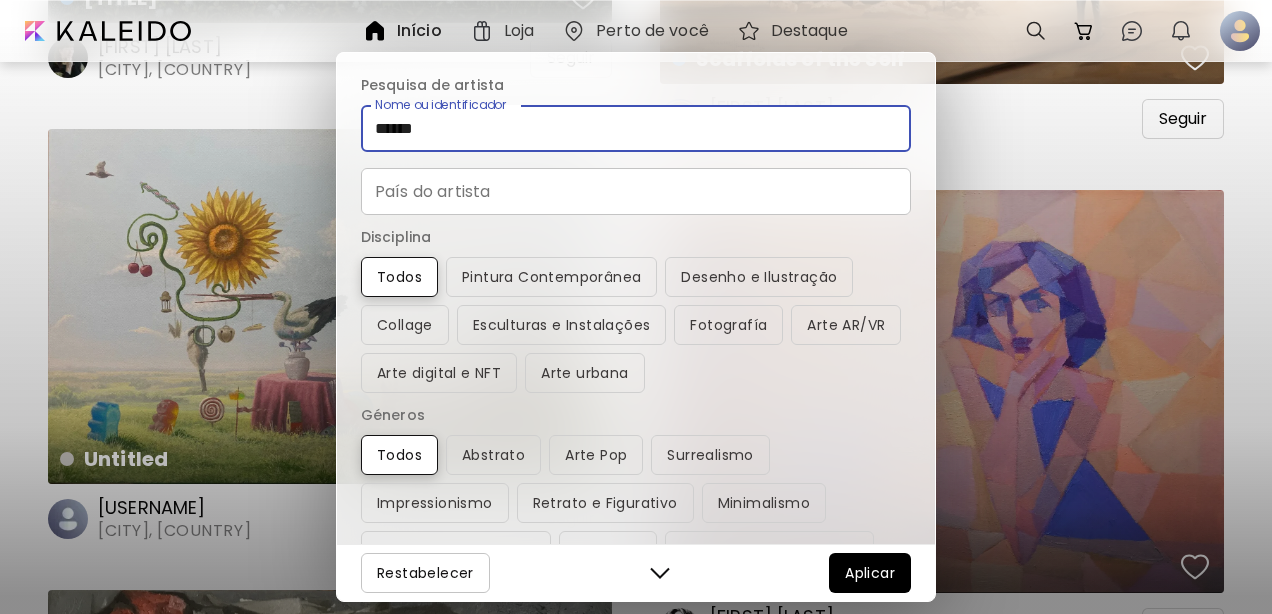 type on "******" 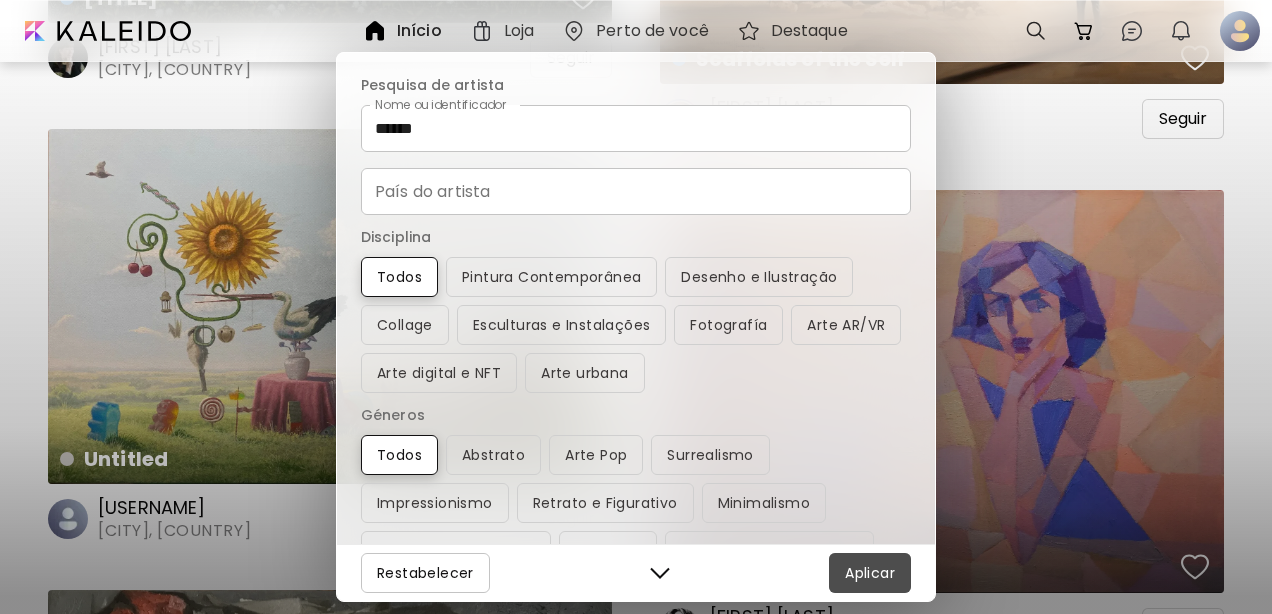 click on "Aplicar" at bounding box center [870, 573] 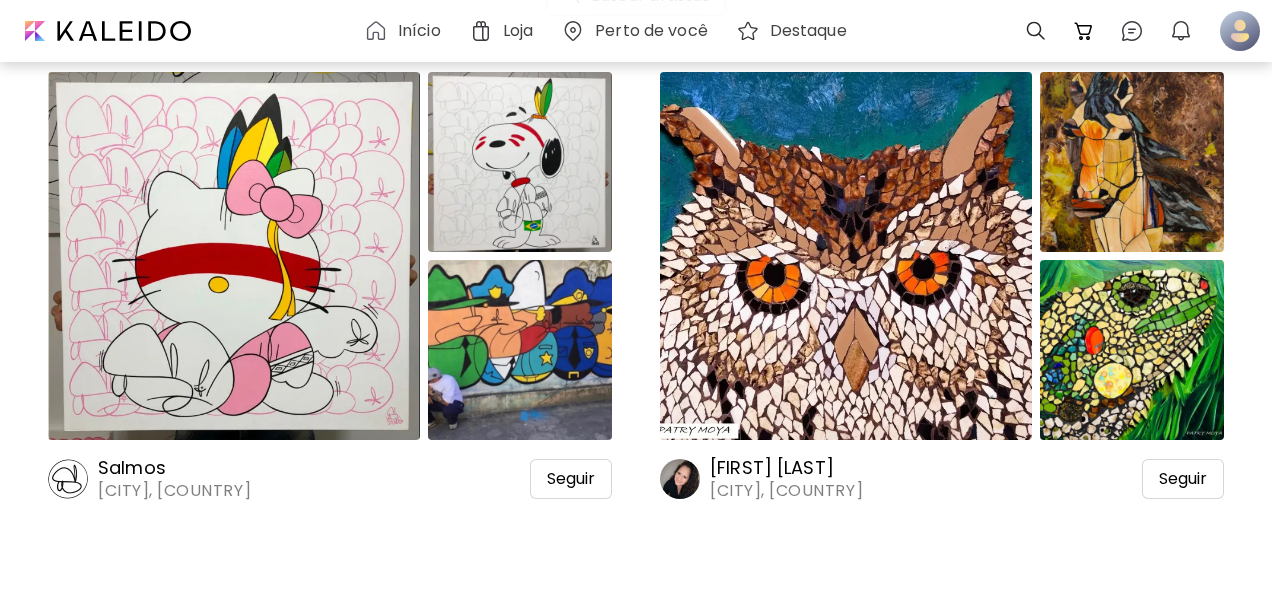 scroll, scrollTop: 144, scrollLeft: 0, axis: vertical 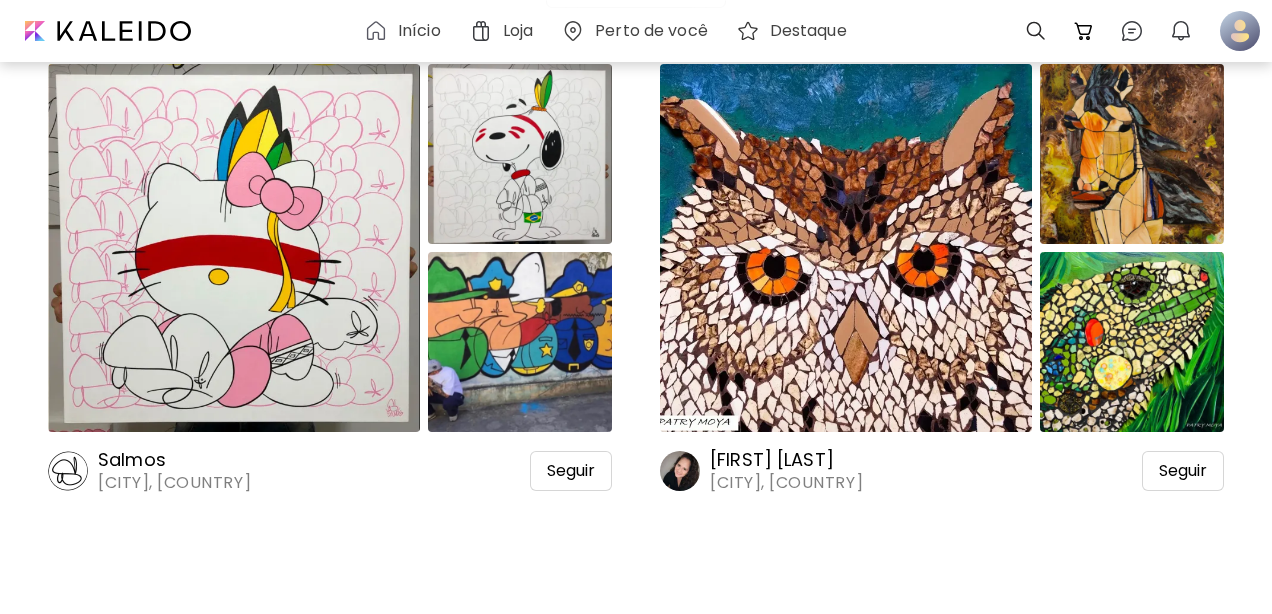 click on "Salmos" at bounding box center [186, 460] 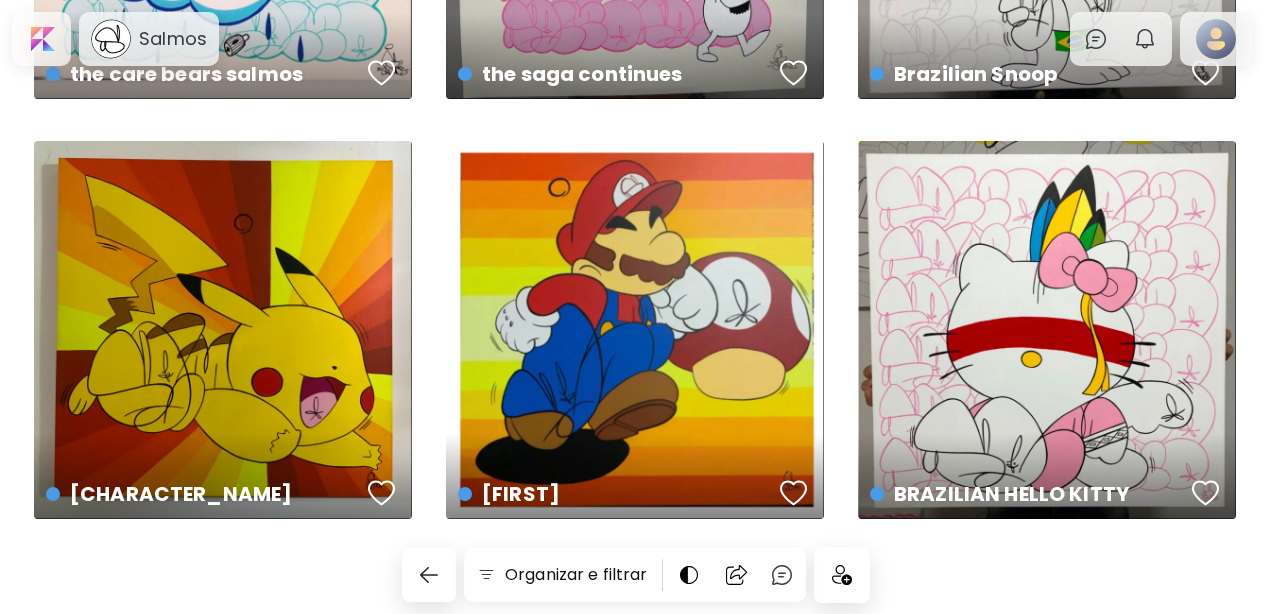scroll, scrollTop: 2892, scrollLeft: 0, axis: vertical 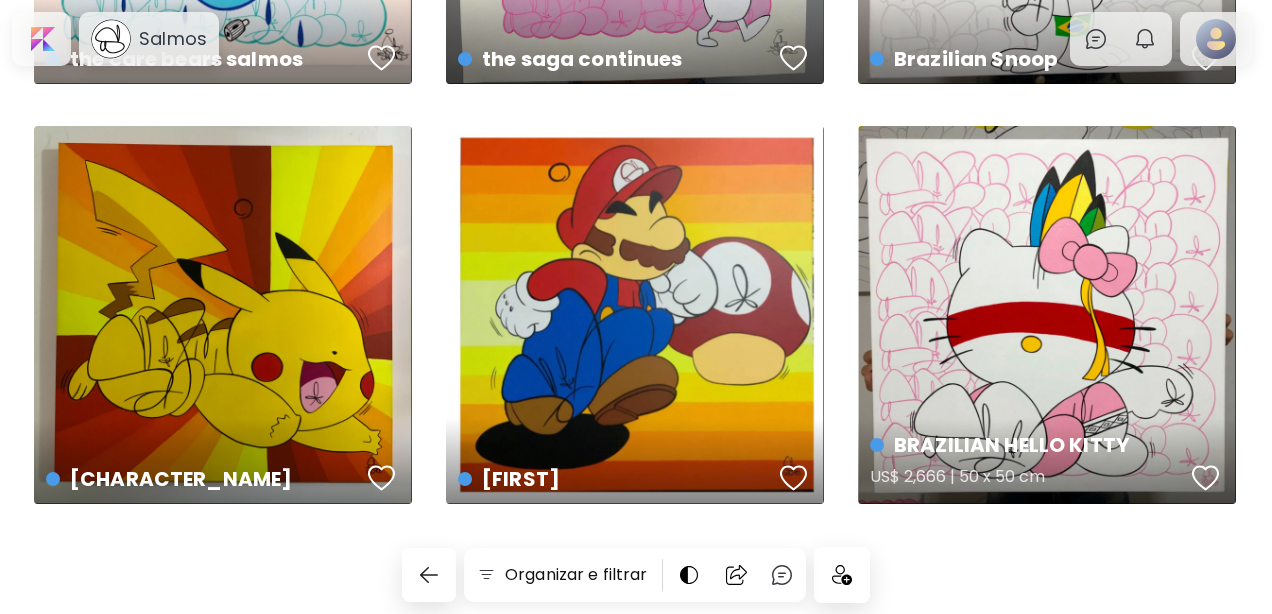 click on "BRAZILIAN HELLO KITTY US$ 2,666  |  50 x 50 cm" at bounding box center [1047, 315] 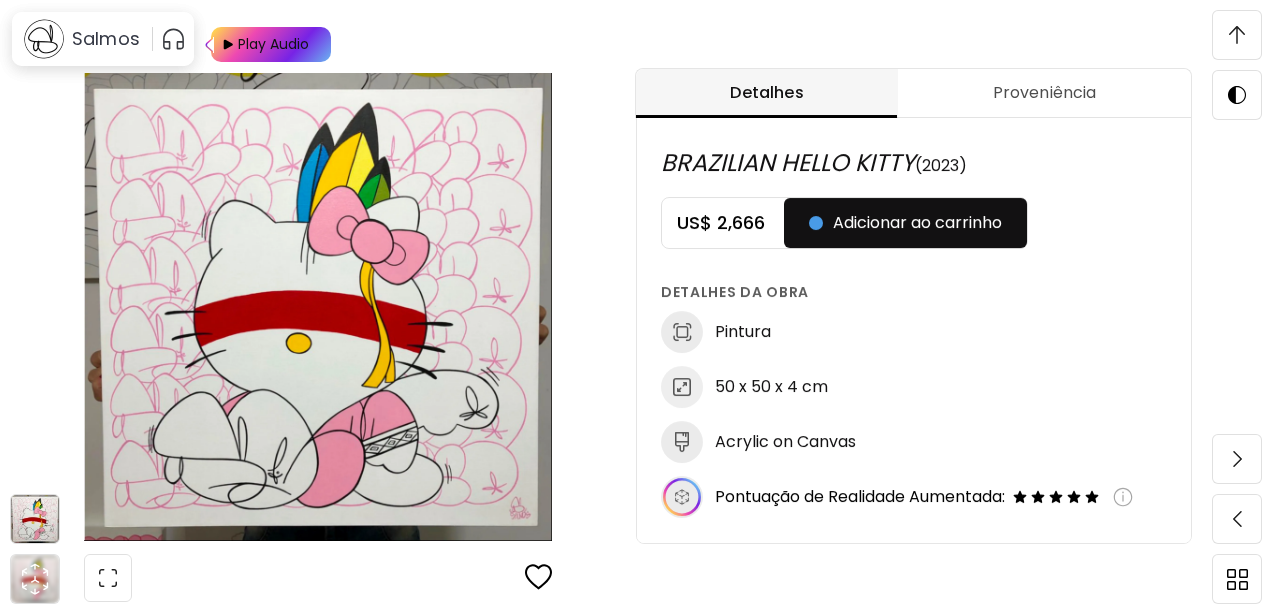 scroll, scrollTop: 1051, scrollLeft: 0, axis: vertical 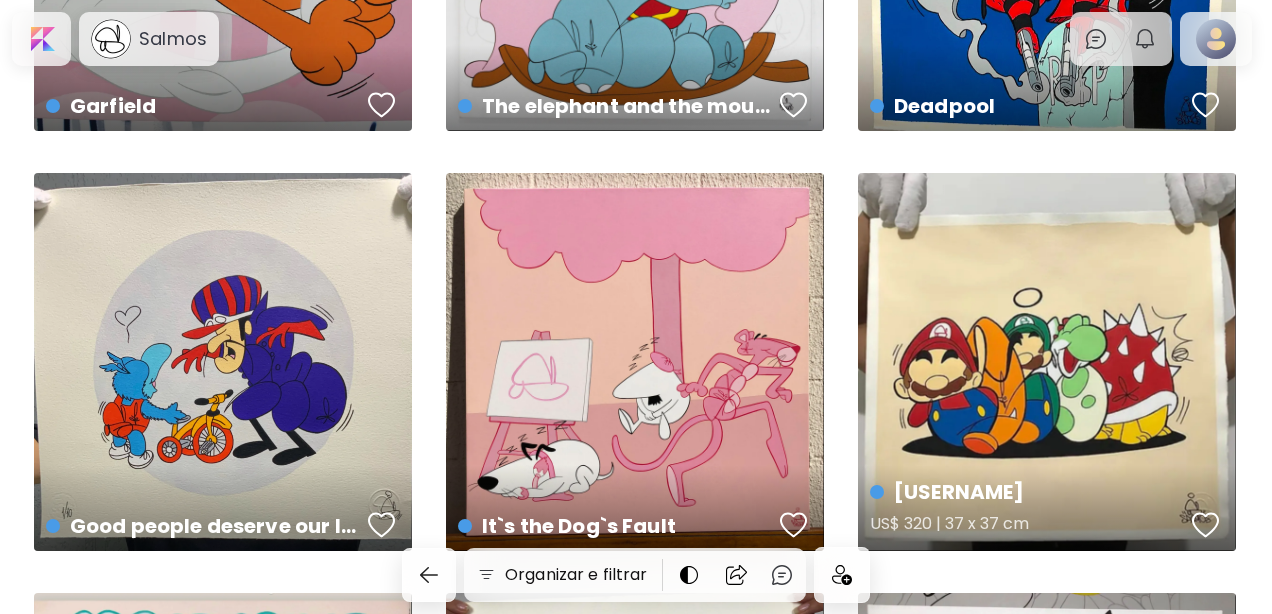 click on "[BRAND] [BRAND] US$ 320  |  37 x 37 cm" at bounding box center [1047, 362] 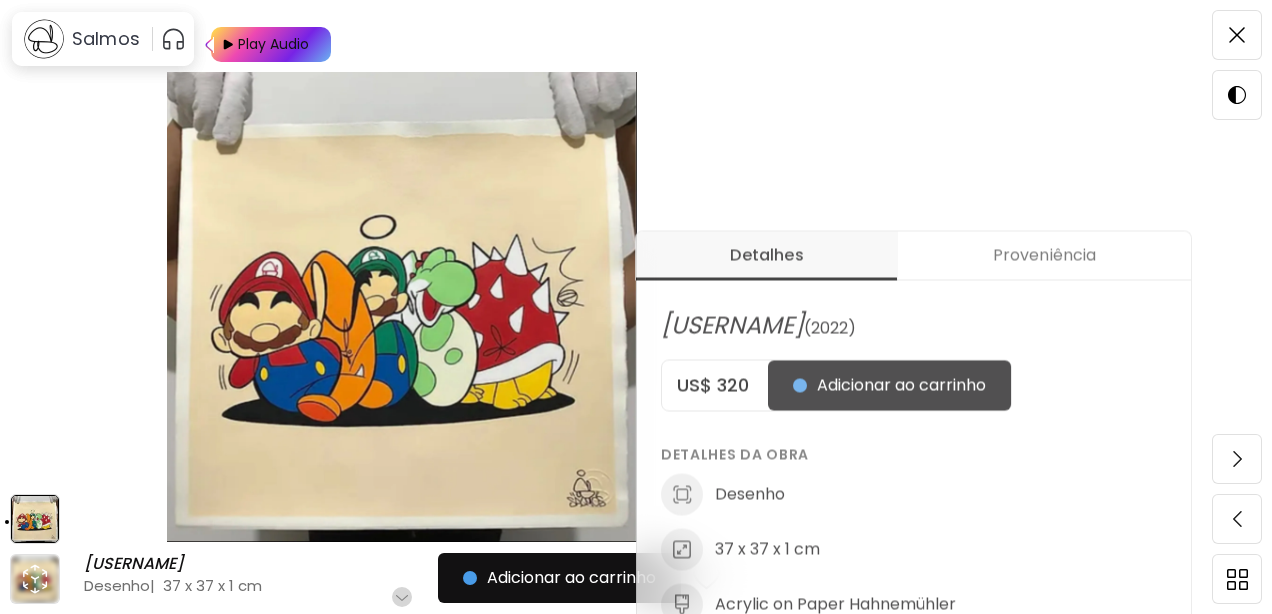 scroll, scrollTop: 589, scrollLeft: 0, axis: vertical 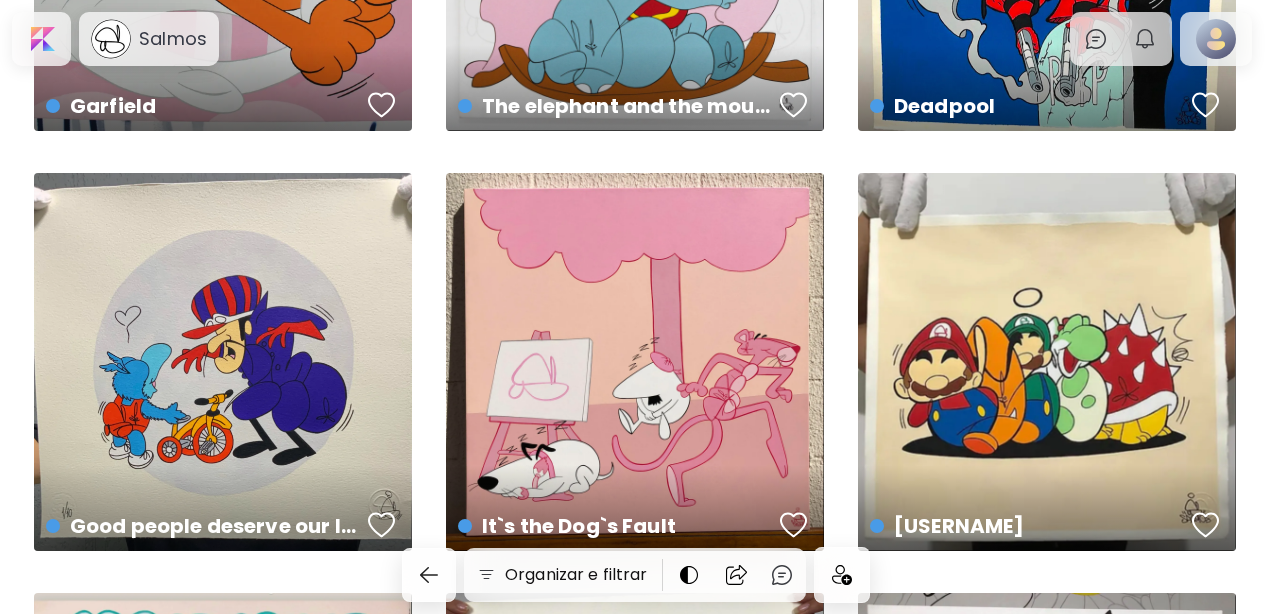 click on "salmos simpsons preview Hello Salmos preview Tin-Tin preview Good people deserve our love, bad people need our love [CURRENCY] [PRICE]  |  [SIZE] [SIZE] It`s the Dog`s Fault [CURRENCY] [PRICE]  |  [SIZE] [SIZE] salmos Bross [CURRENCY] [PRICE]  |  [SIZE] [SIZE] the care bears salmos preview the saga continues preview Brazilian Snoop preview pikachu preview Mario preview BRAZILIAN HELLO KITTY preview Garfield [CURRENCY] [PRICE]  |  [SIZE] [SIZE] The elephant and the mouse [CURRENCY] [PRICE]  |  [SIZE] [SIZE] Deadpool [CURRENCY] [PRICE]  |  [SIZE] [SIZE]" at bounding box center [636, -247] 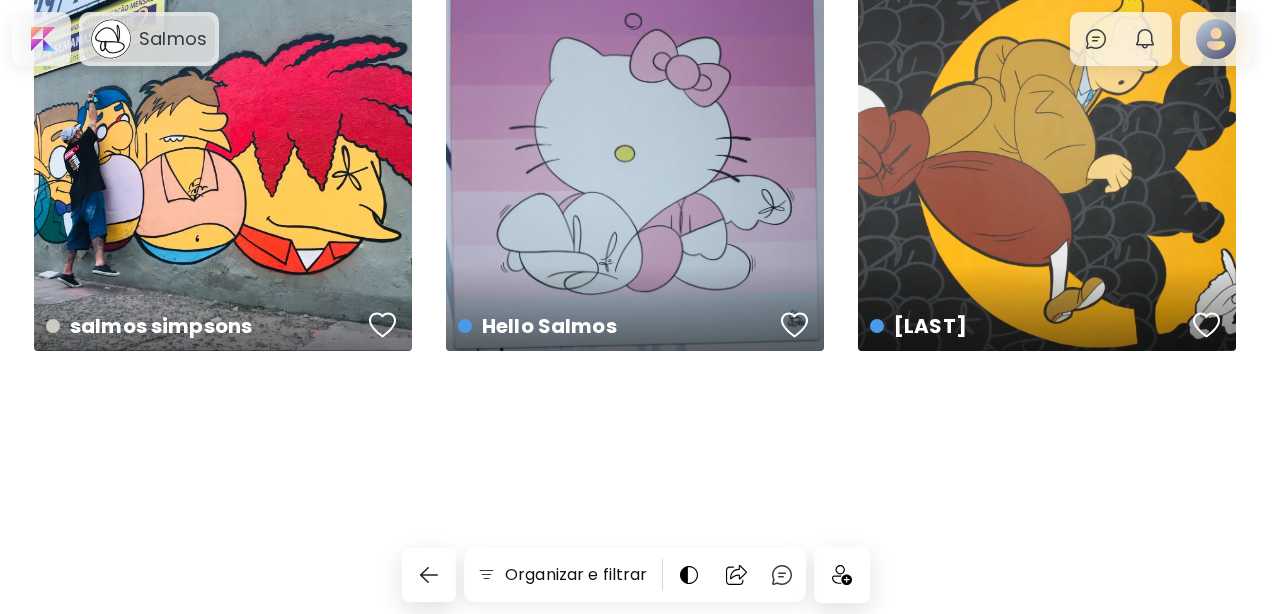 scroll, scrollTop: 225, scrollLeft: 0, axis: vertical 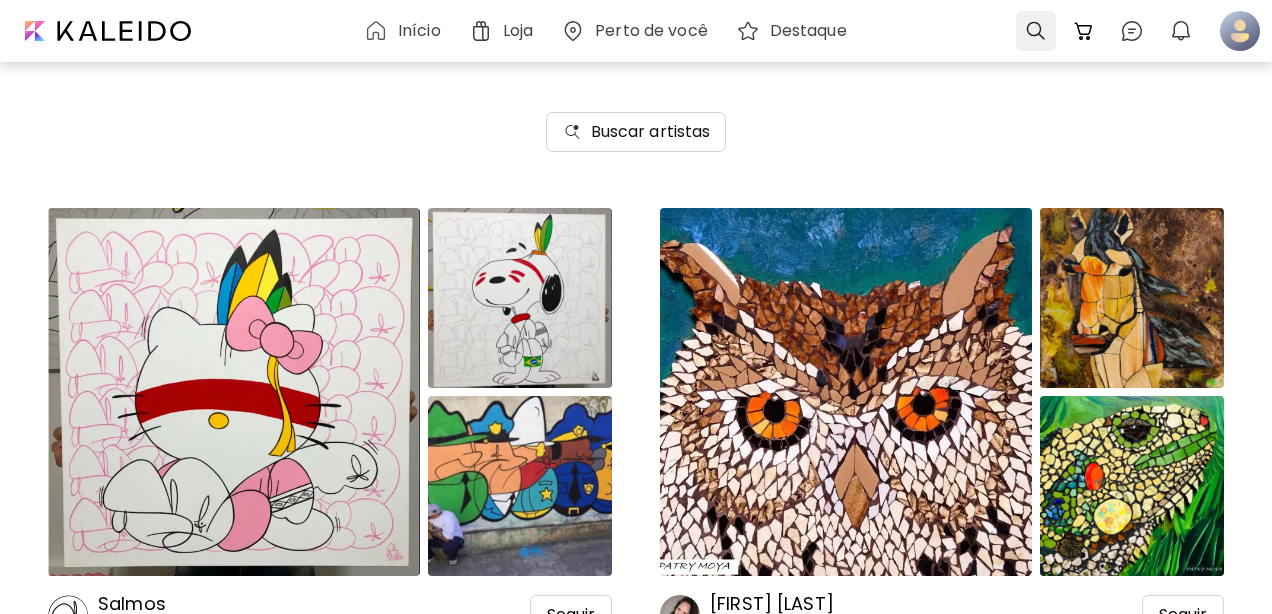 click at bounding box center [1036, 31] 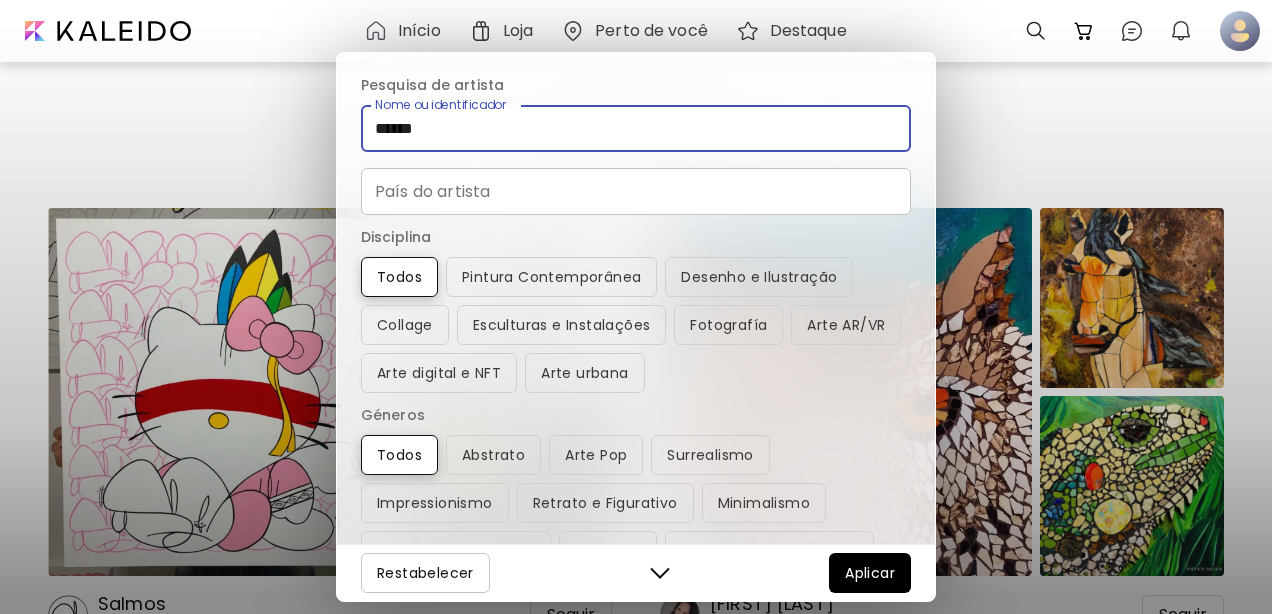 drag, startPoint x: 454, startPoint y: 120, endPoint x: 322, endPoint y: 125, distance: 132.09467 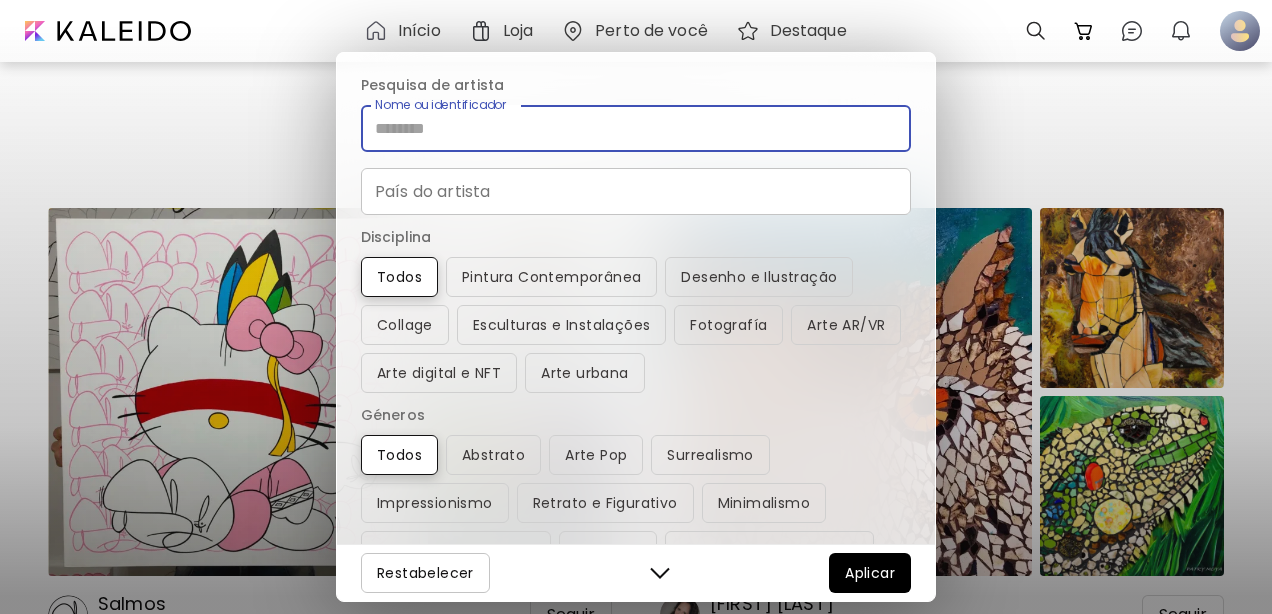 type 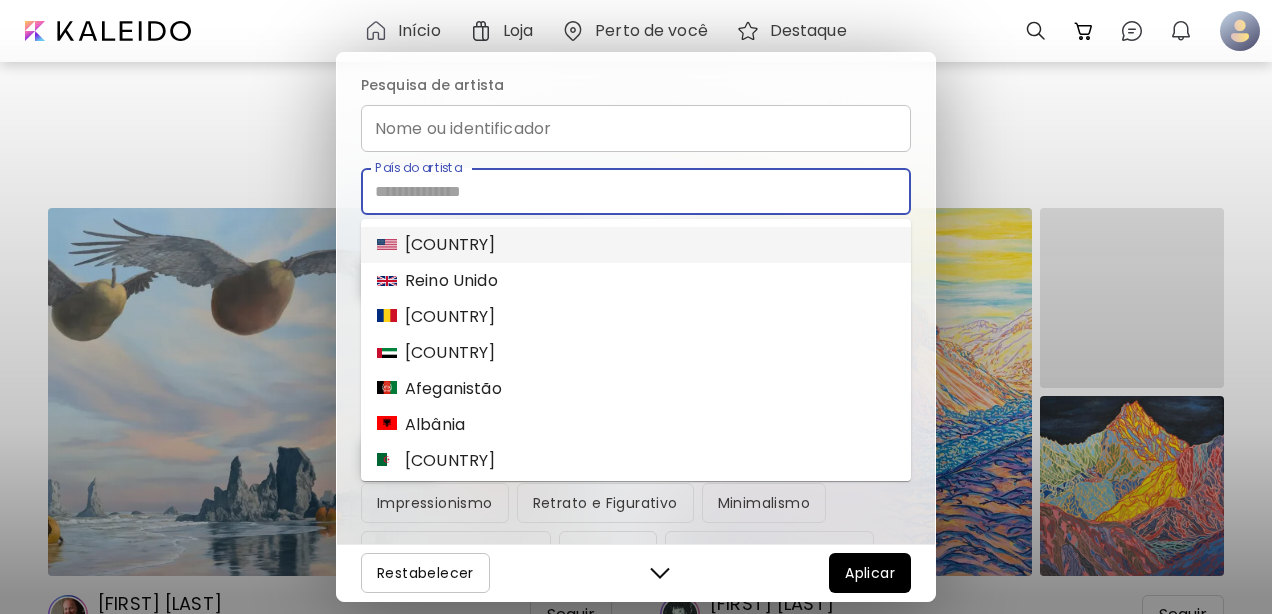 type on "******" 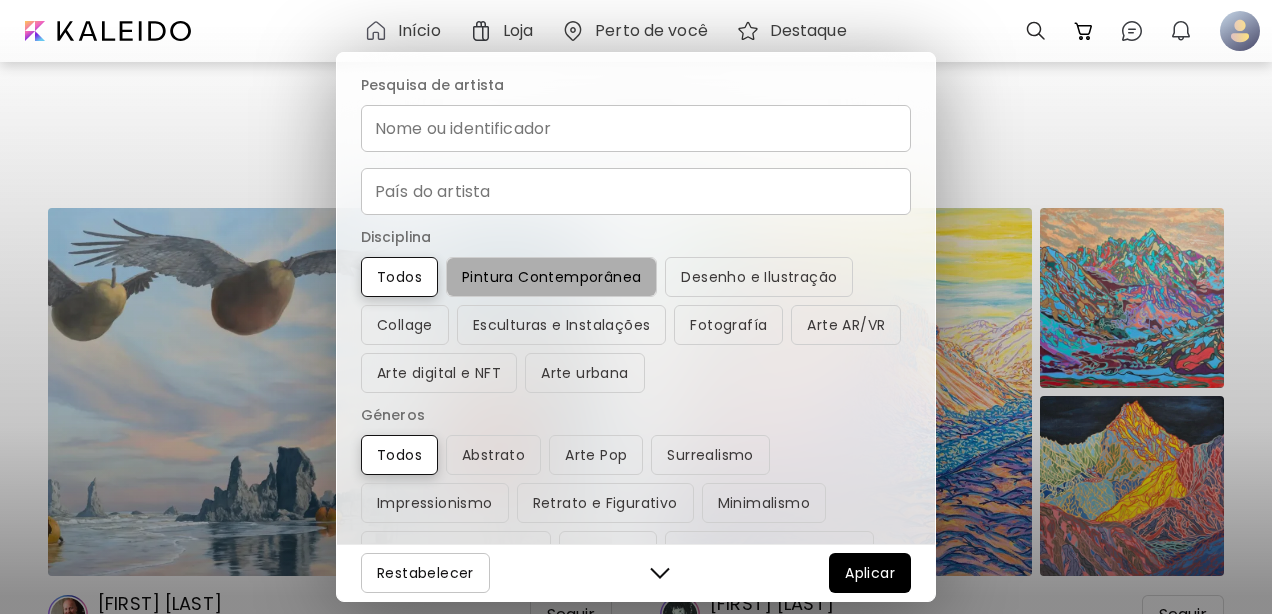 click on "Pintura Contemporânea" at bounding box center (551, 277) 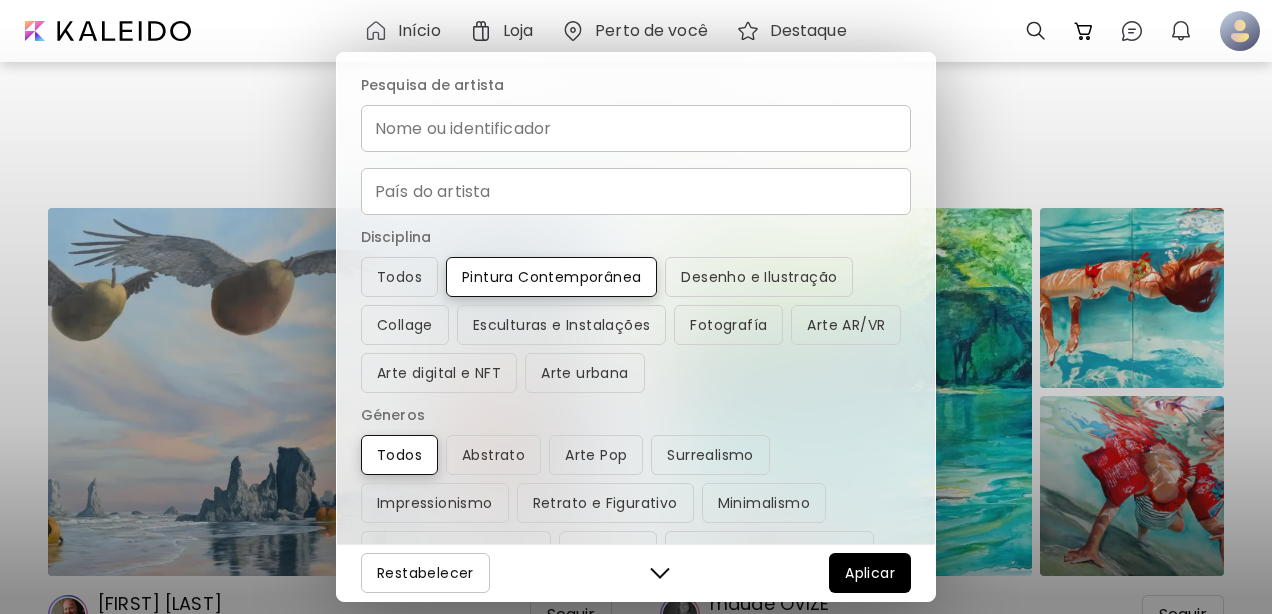 click on "Aplicar" at bounding box center (870, 573) 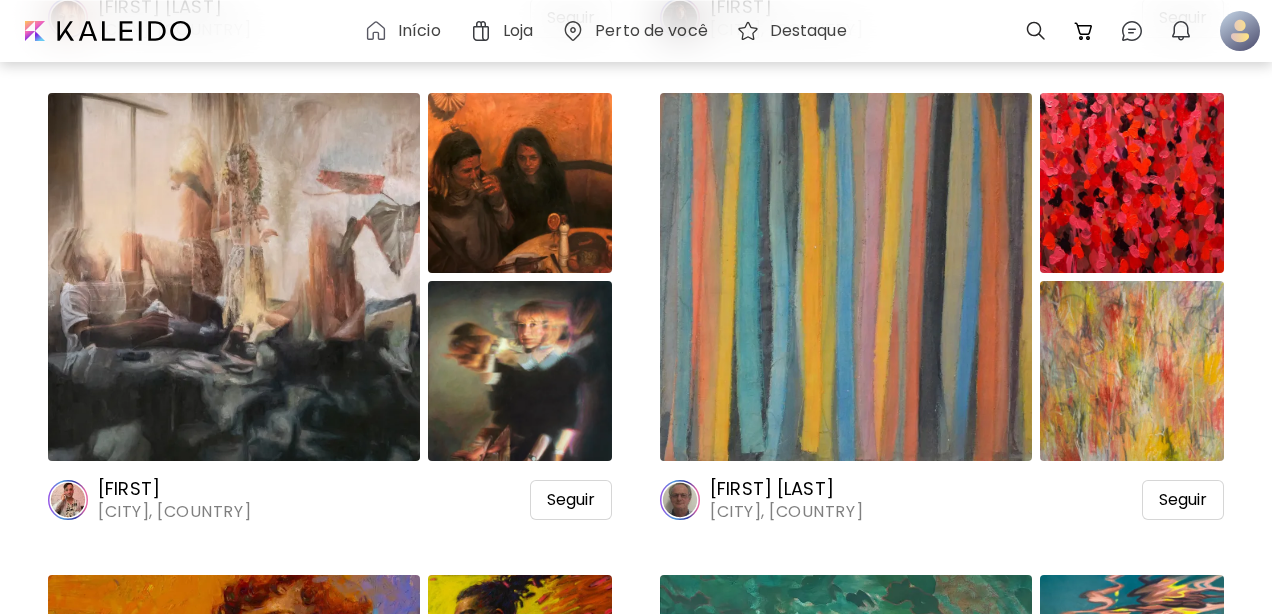 scroll, scrollTop: 7338, scrollLeft: 0, axis: vertical 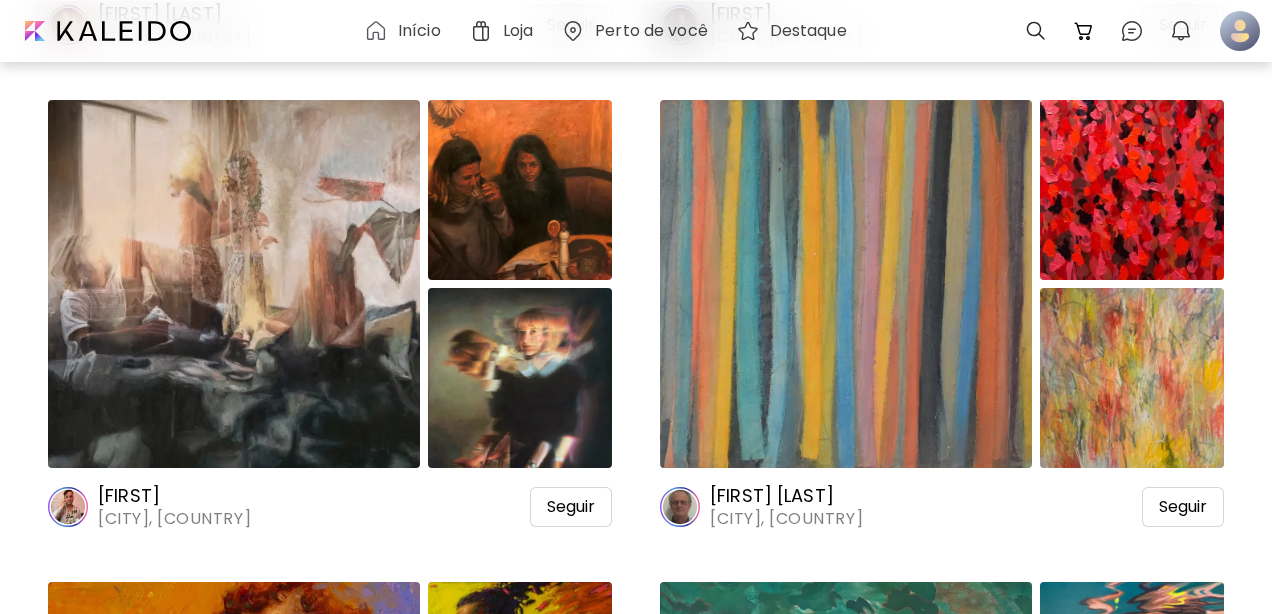 click at bounding box center (234, 284) 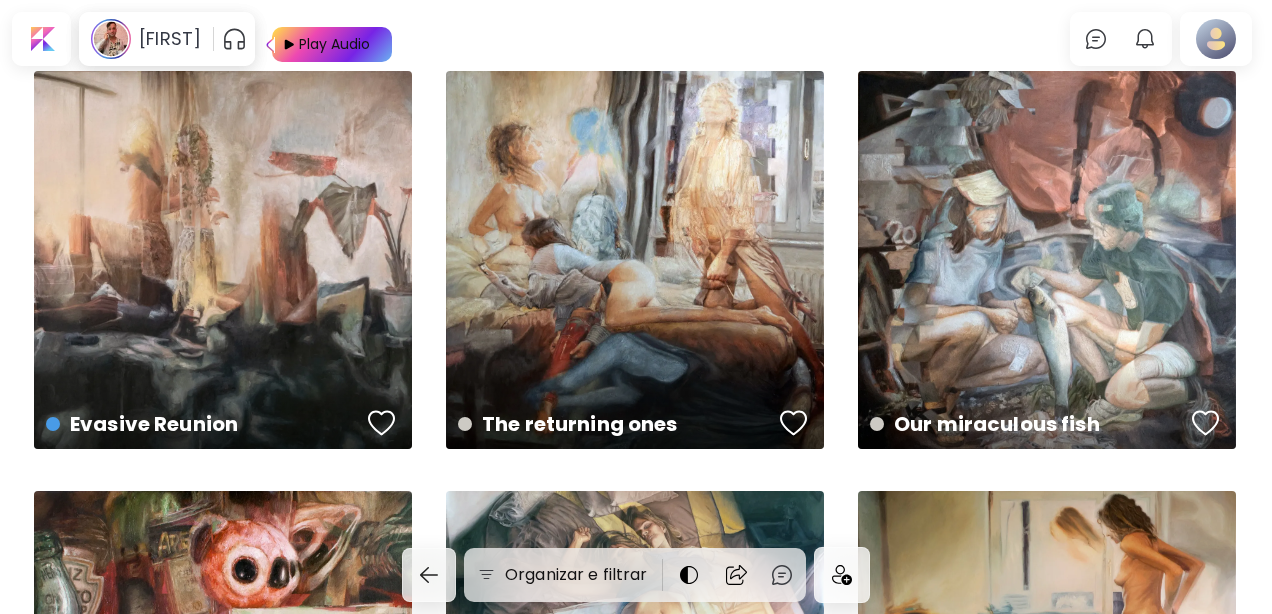 scroll, scrollTop: 0, scrollLeft: 0, axis: both 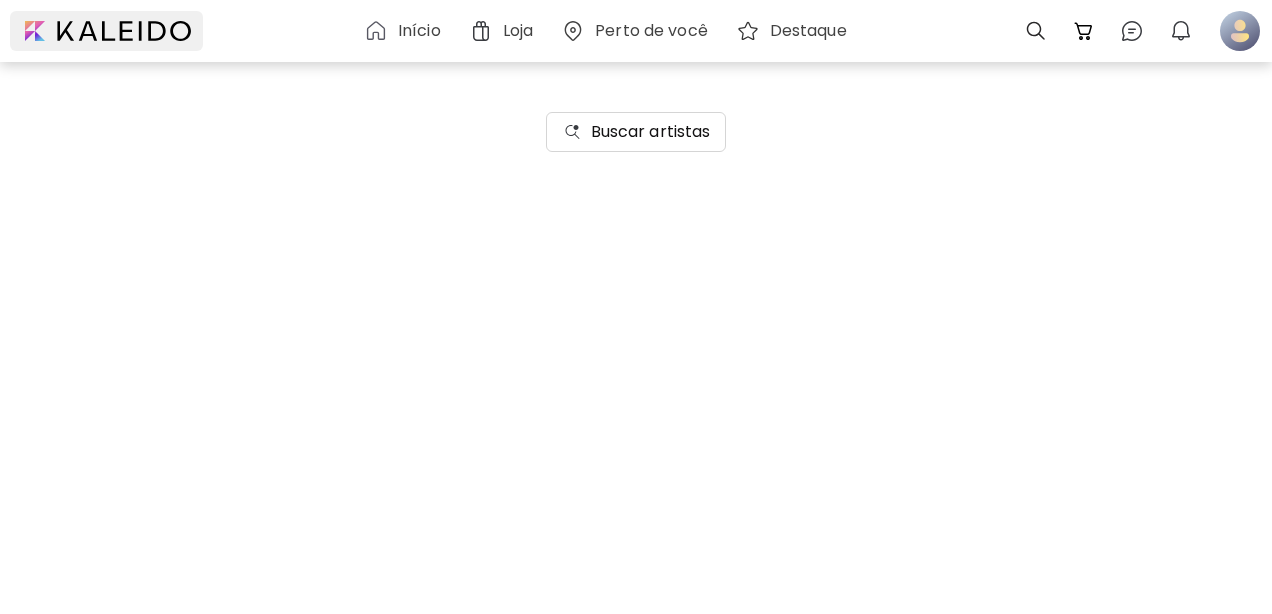 click at bounding box center [106, 31] 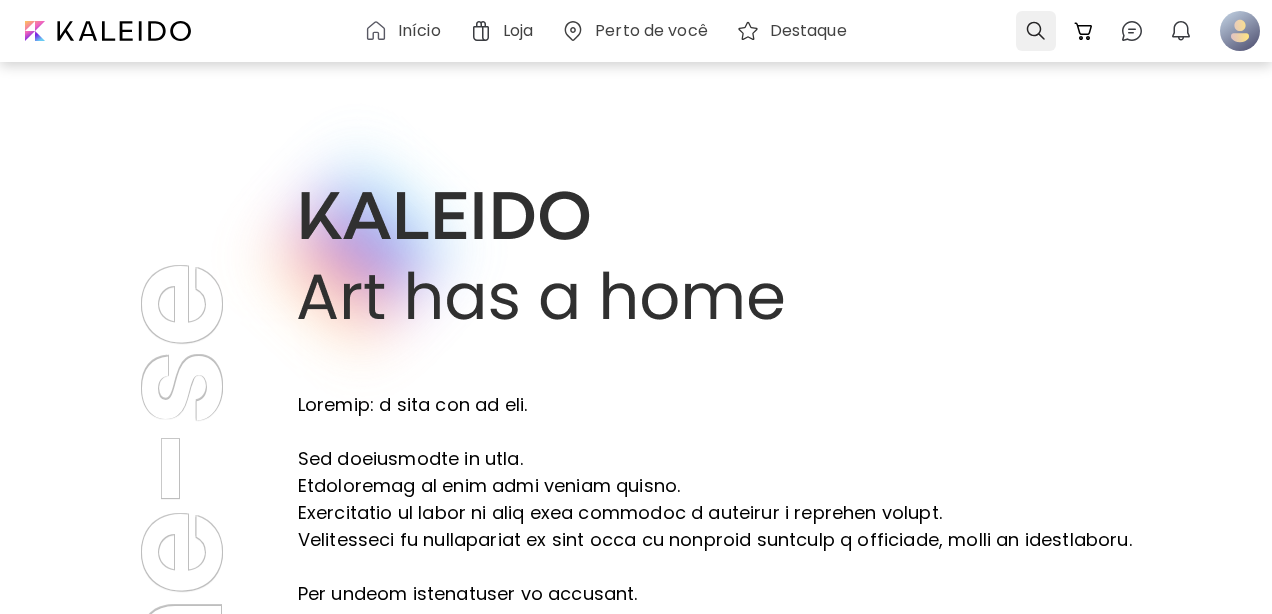 click at bounding box center [1036, 31] 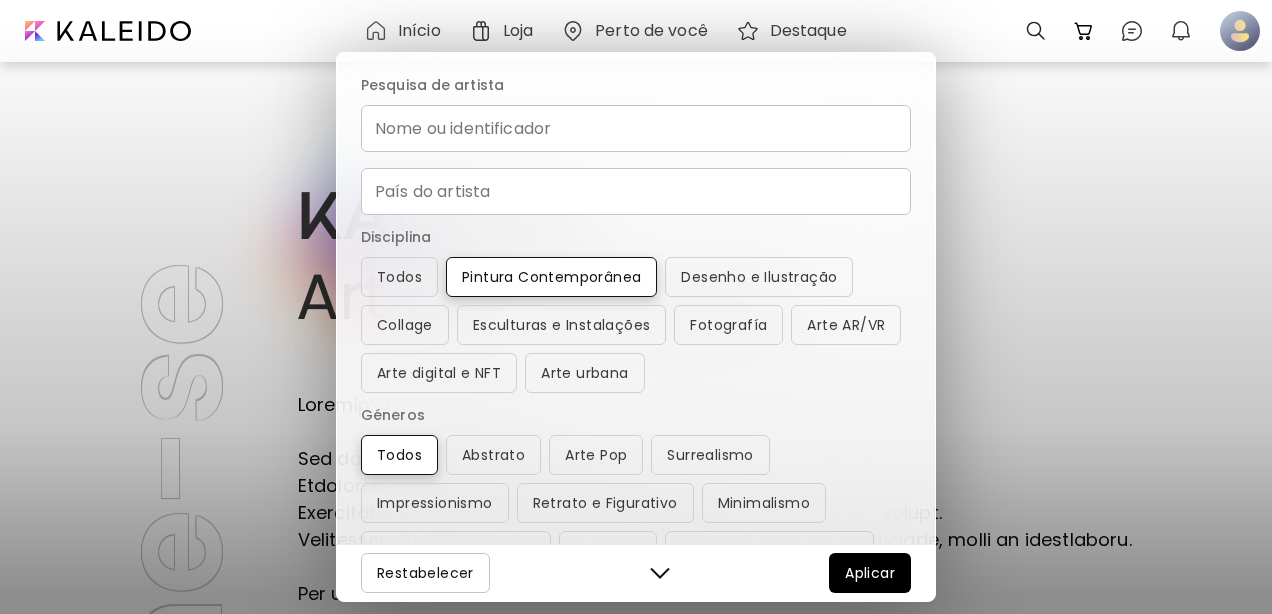 click on "País do artista" at bounding box center (636, 191) 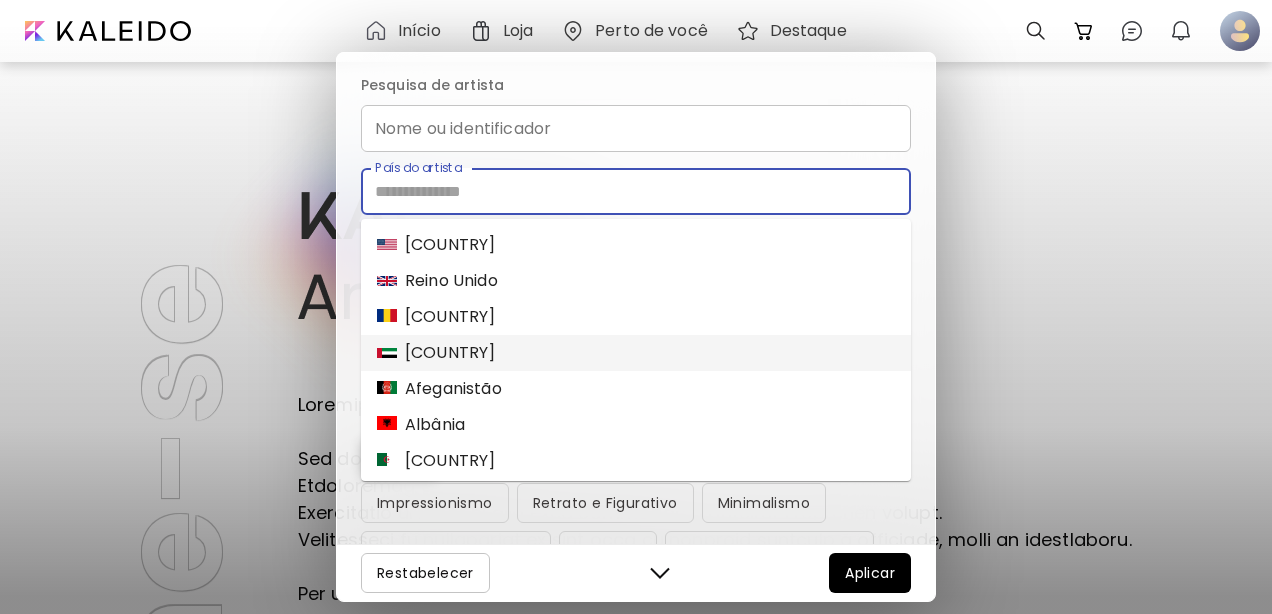 scroll, scrollTop: 2, scrollLeft: 0, axis: vertical 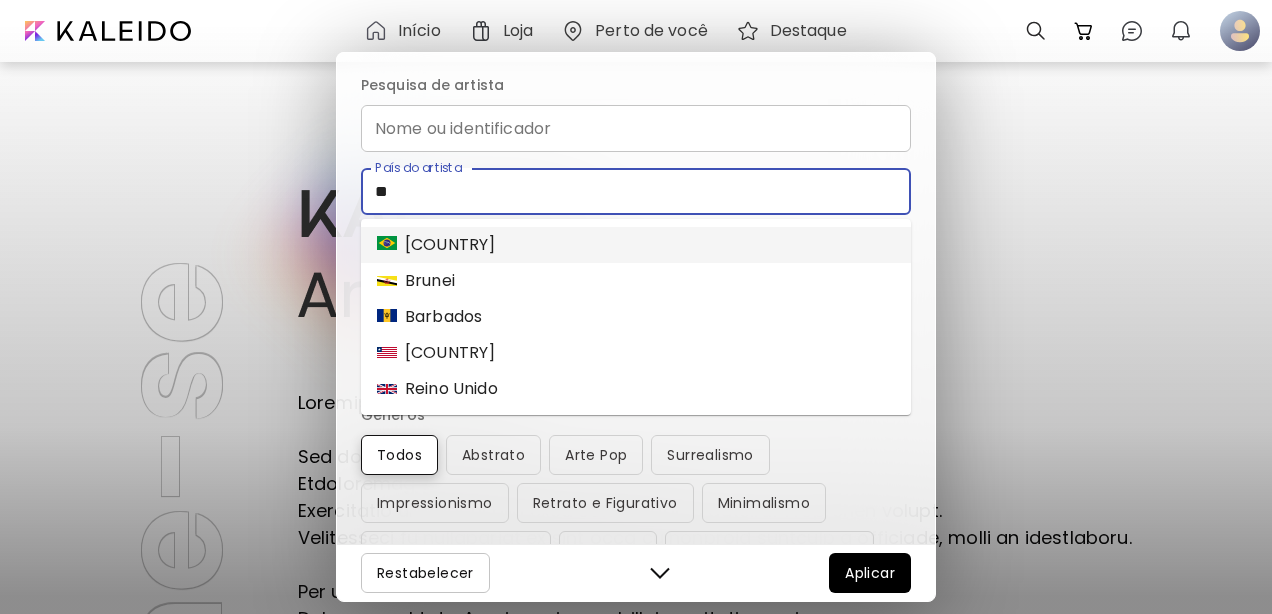 click on "[COUNTRY]" at bounding box center [436, 245] 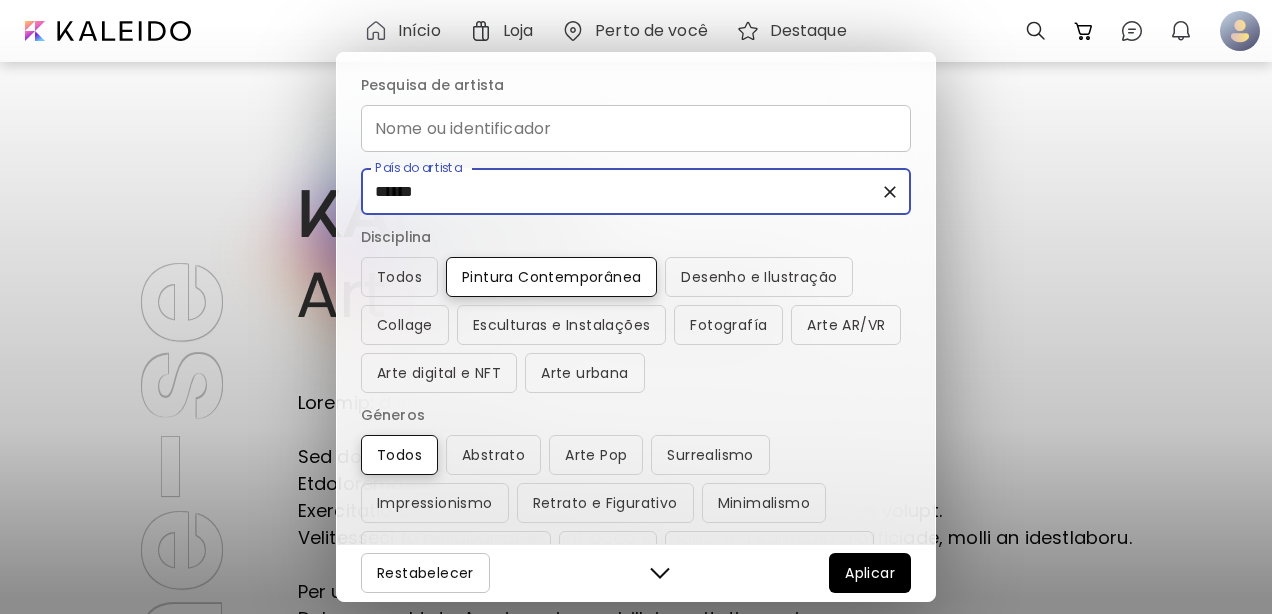 type on "******" 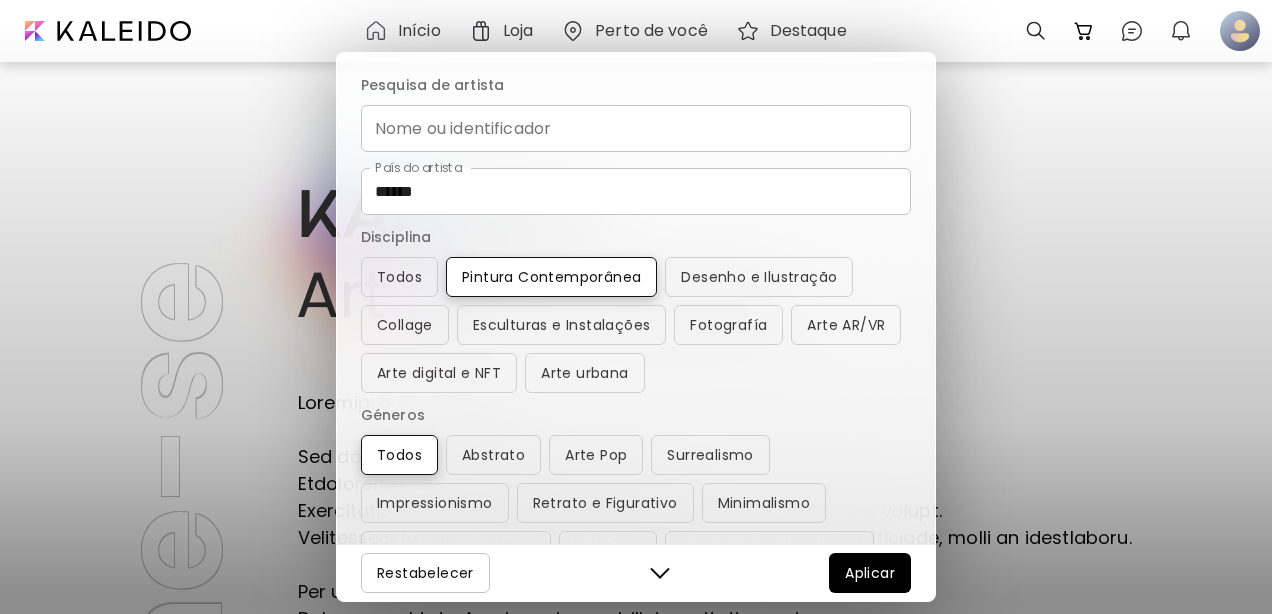 click on "Aplicar" at bounding box center [870, 573] 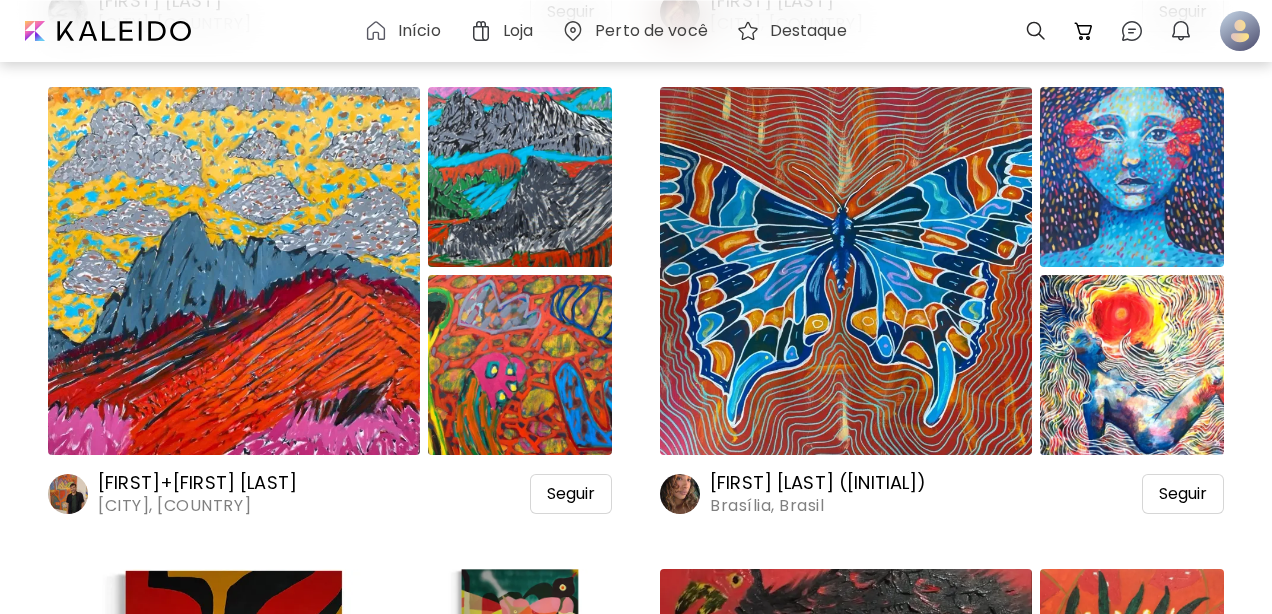 scroll, scrollTop: 45891, scrollLeft: 0, axis: vertical 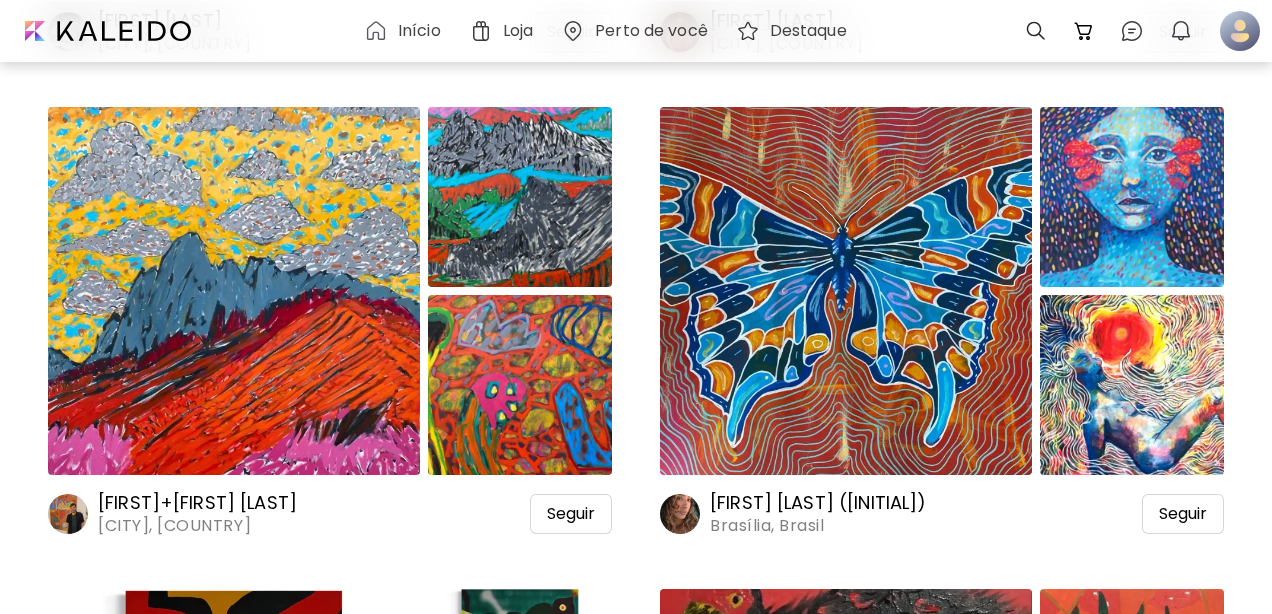click on "[FIRST] [LAST] ([INITIAL])" at bounding box center (818, 503) 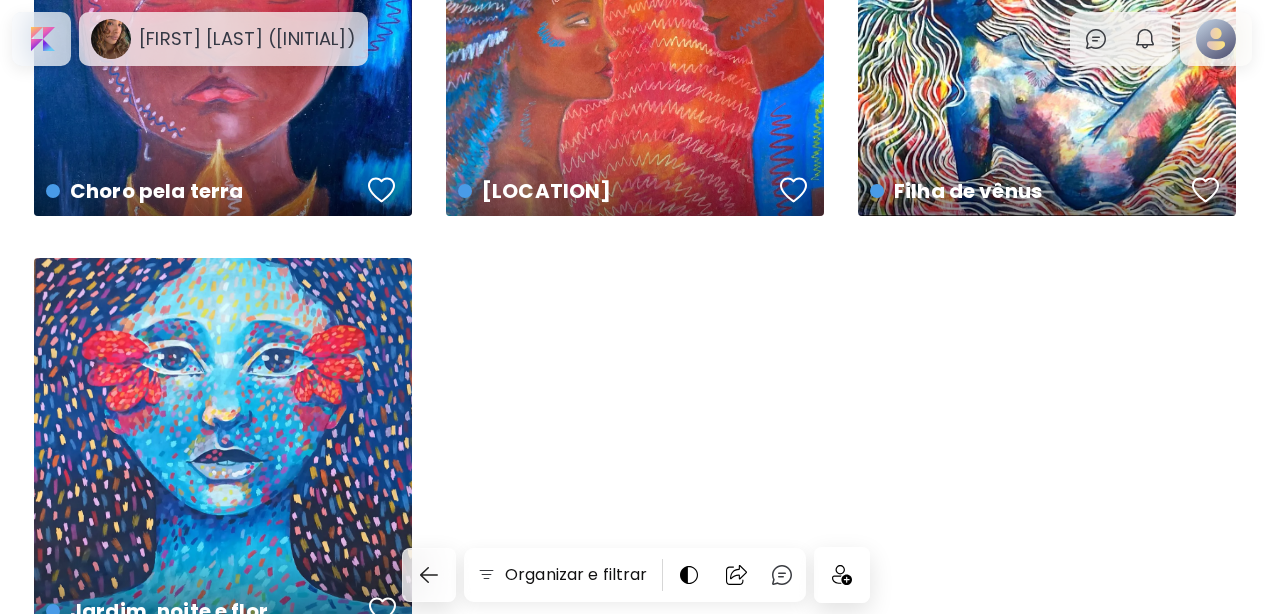 scroll, scrollTop: 0, scrollLeft: 0, axis: both 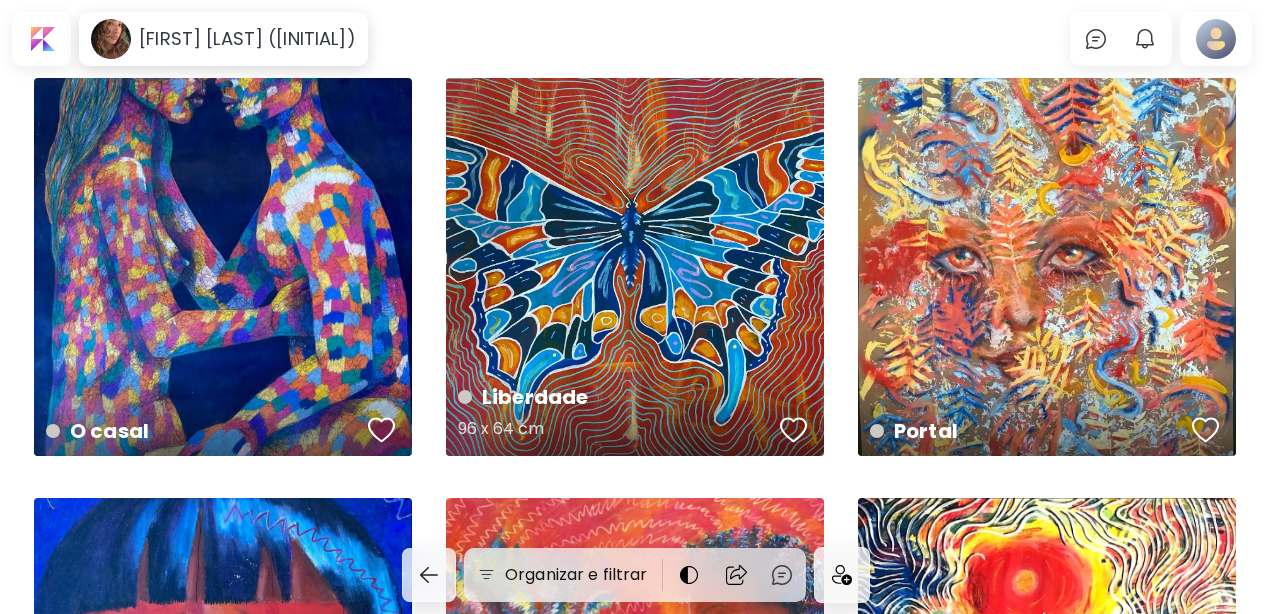 click on "Liberdade 96 x 64 cm" at bounding box center (635, 267) 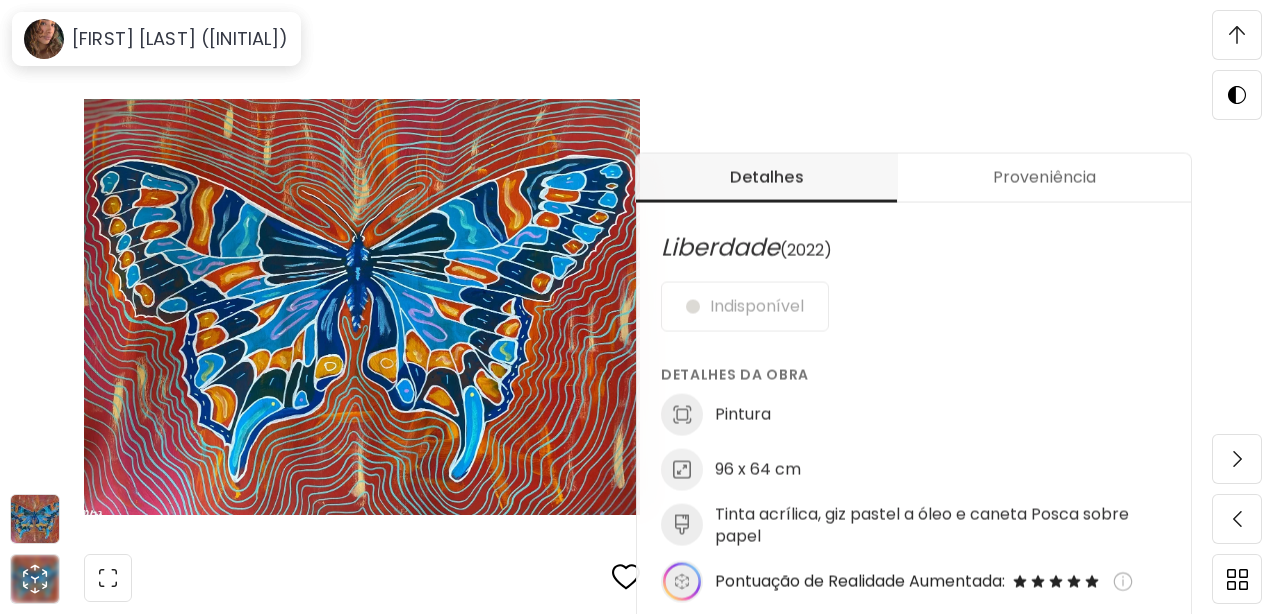 scroll, scrollTop: 1104, scrollLeft: 0, axis: vertical 